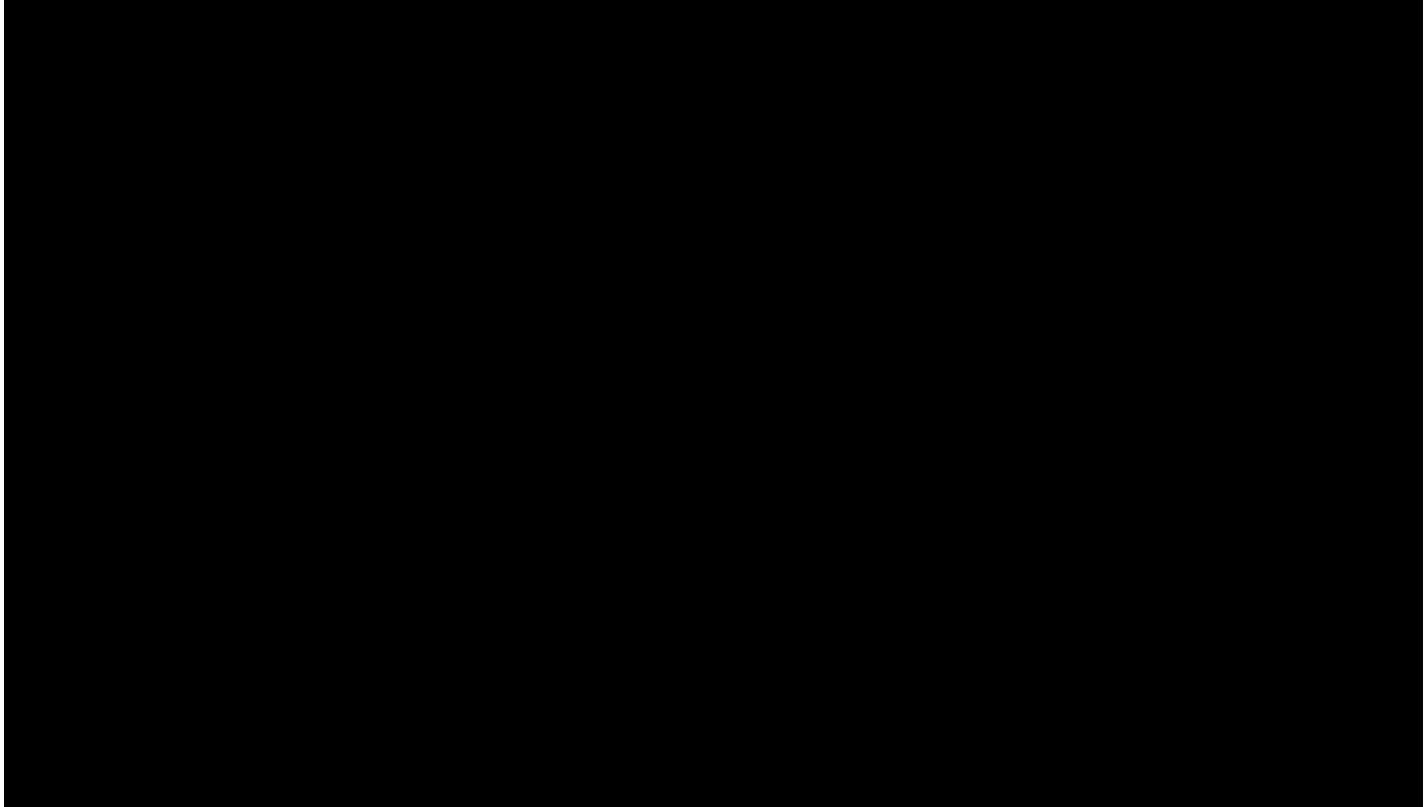 scroll, scrollTop: 0, scrollLeft: 0, axis: both 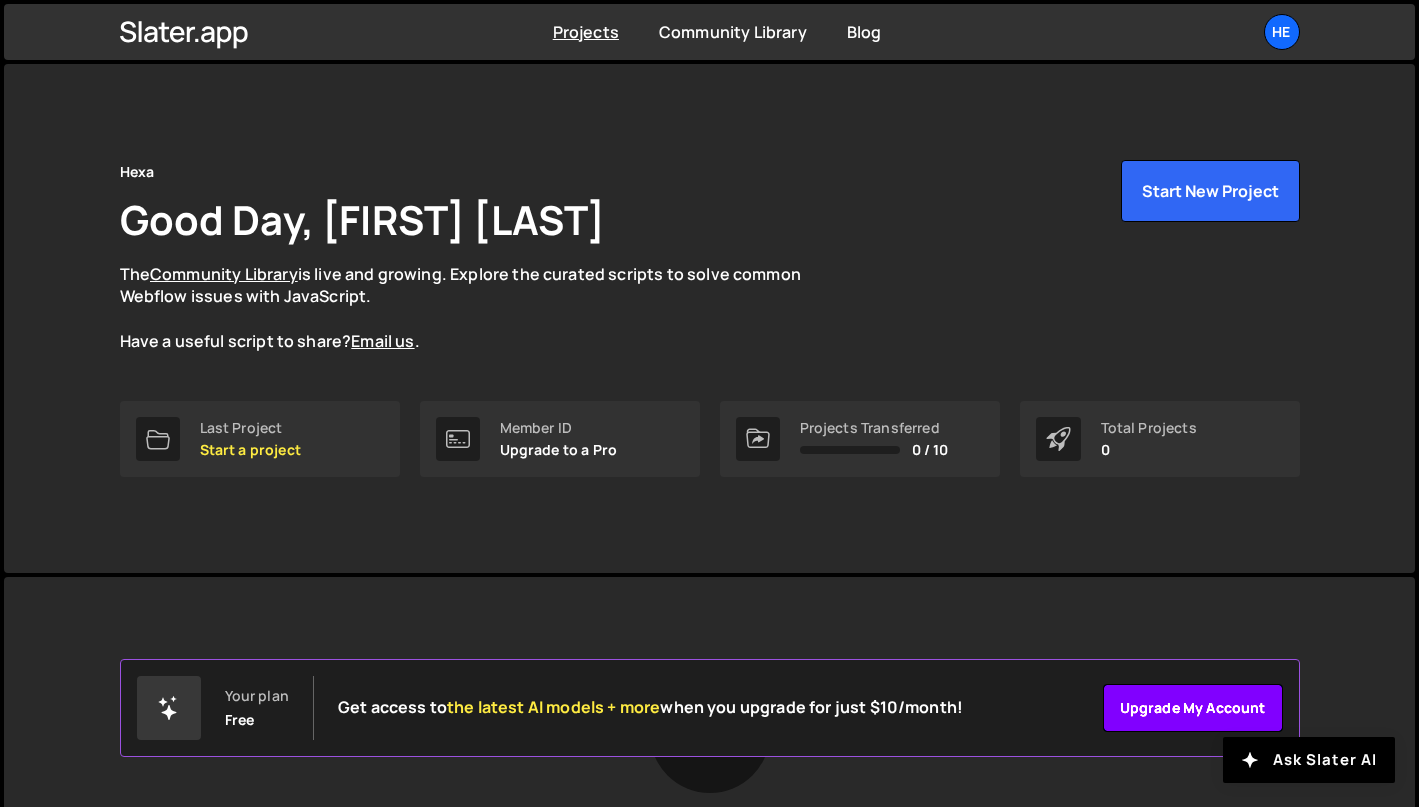 click on "Upgrade my account" at bounding box center [1193, 708] 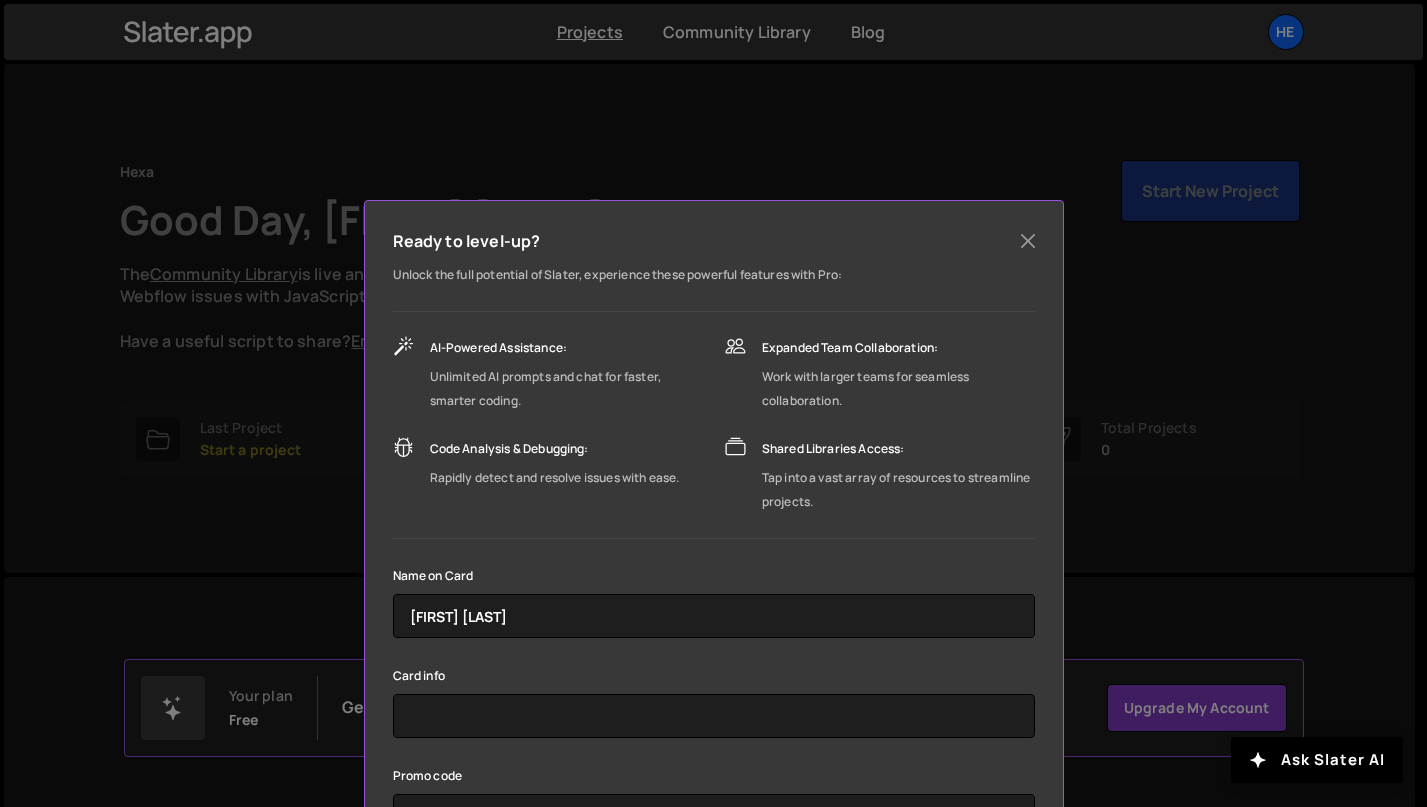 click on "Ready to level-up?
Unlock the full potential of Slater, experience these powerful features with Pro:
AI-Powered Assistance:
Unlimited AI prompts and chat for faster, smarter coding.
Code Analysis & Debugging:" at bounding box center [713, 403] 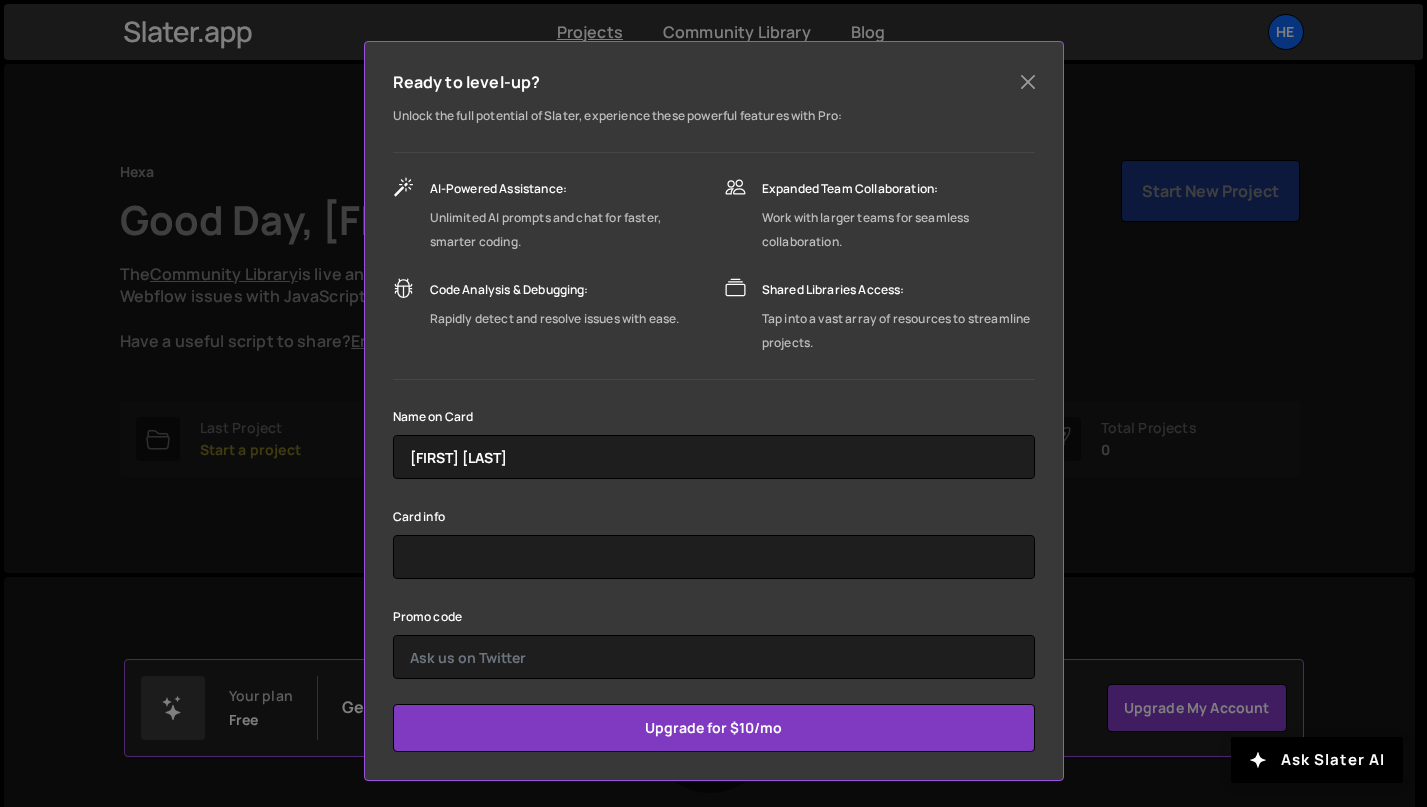 click on "Ready to level-up?
Unlock the full potential of Slater, experience these powerful features with Pro:
AI-Powered Assistance:
Unlimited AI prompts and chat for faster, smarter coding.
Code Analysis & Debugging:" at bounding box center [713, 403] 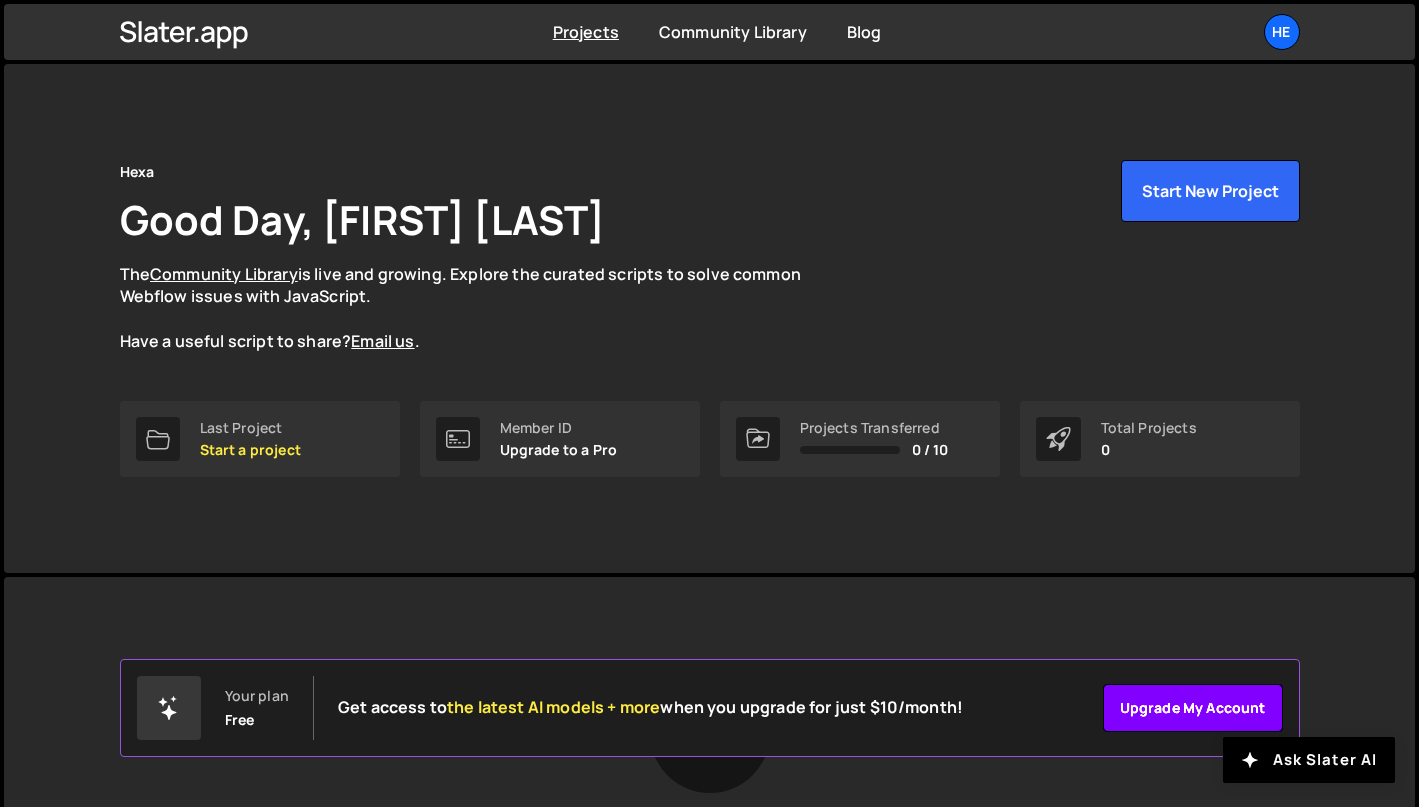 click on "Upgrade my account" at bounding box center (1193, 708) 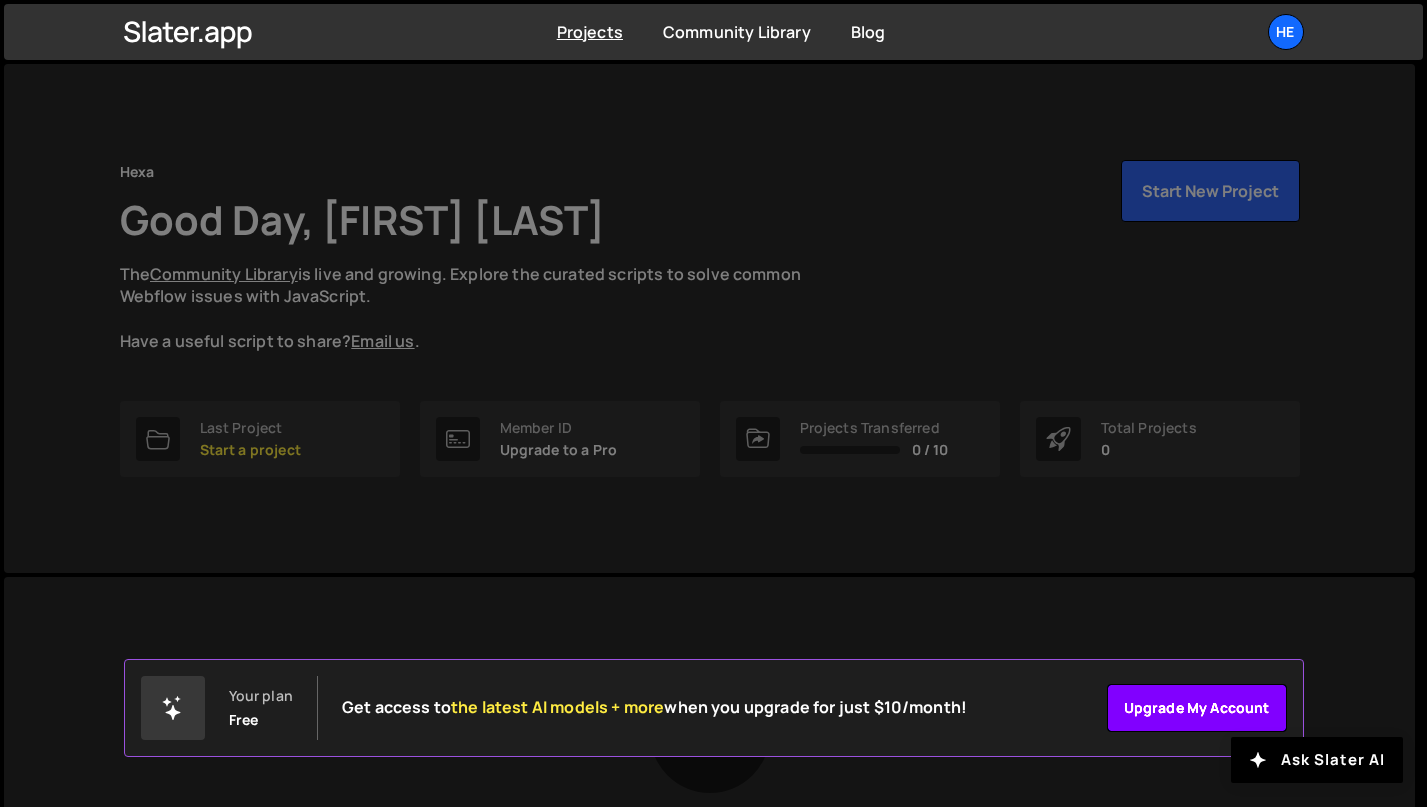 scroll, scrollTop: 0, scrollLeft: 0, axis: both 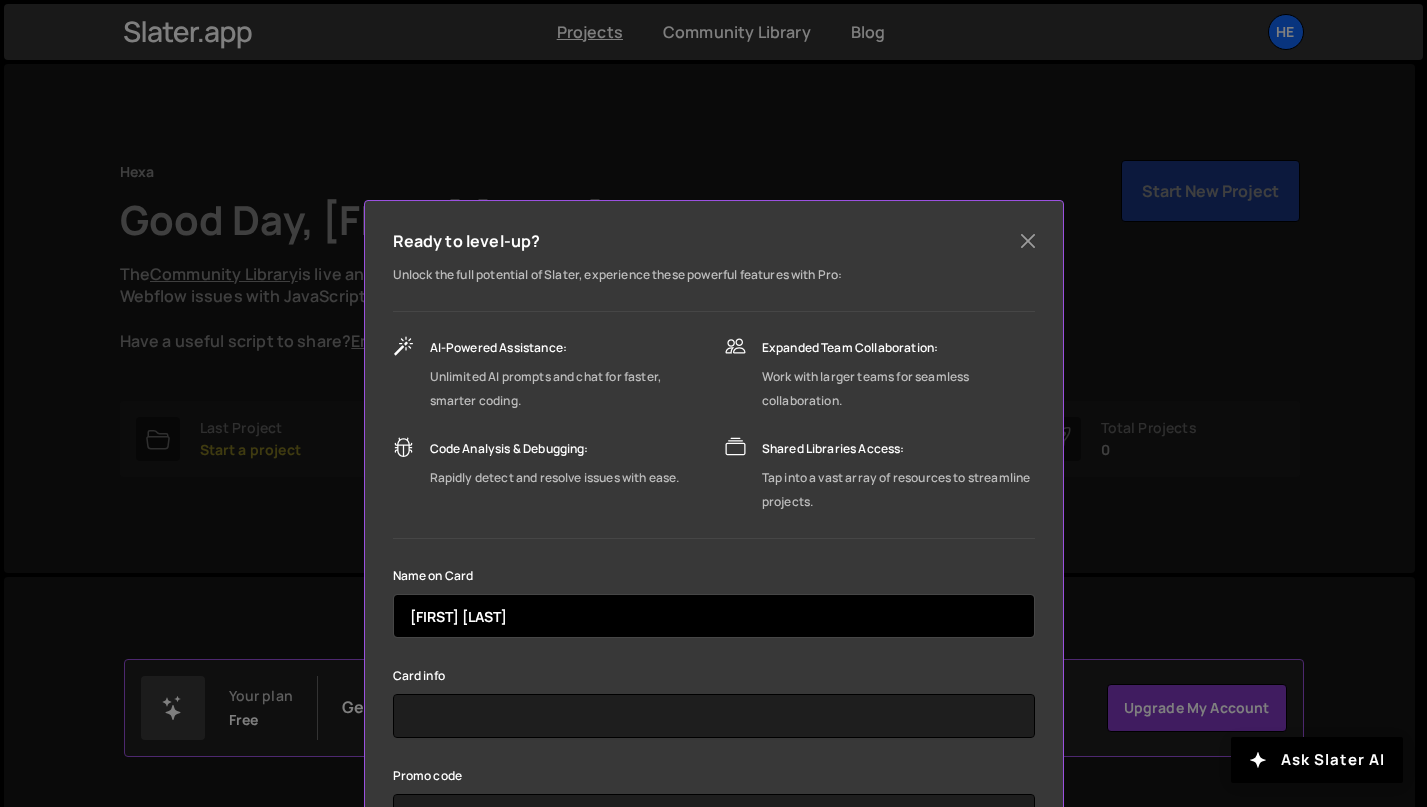 click on "[FIRST] [LAST]" at bounding box center [714, 616] 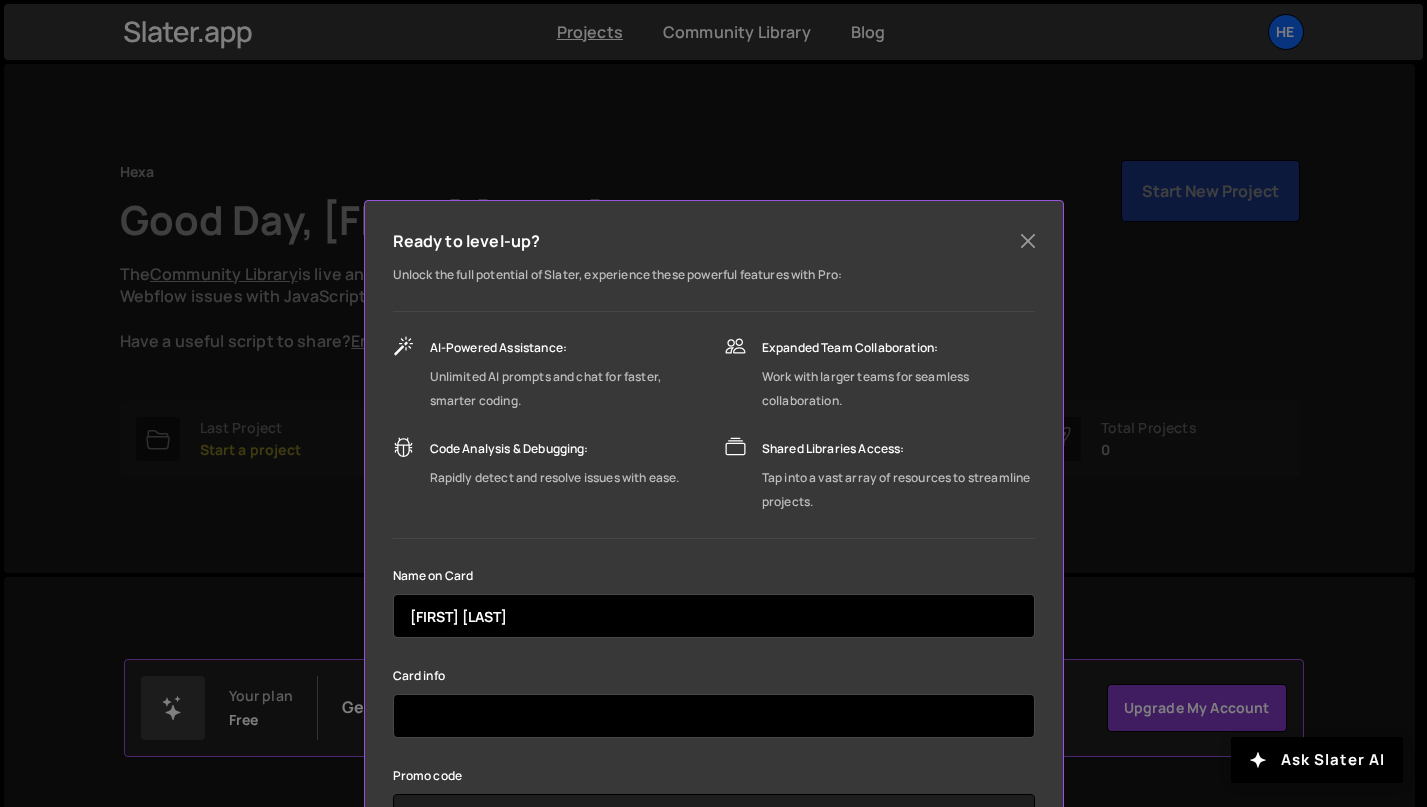 type on "Tanguy Garez" 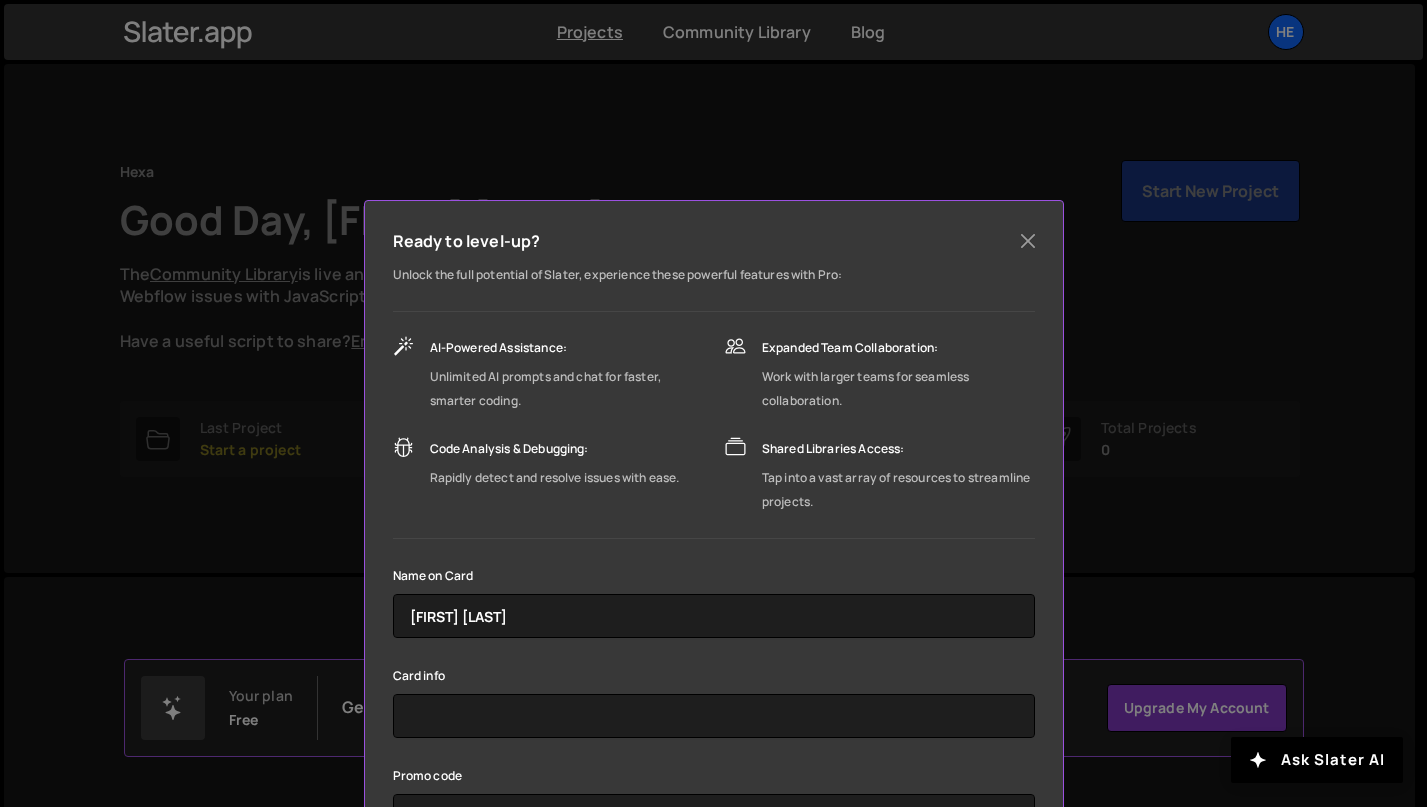 scroll, scrollTop: 159, scrollLeft: 0, axis: vertical 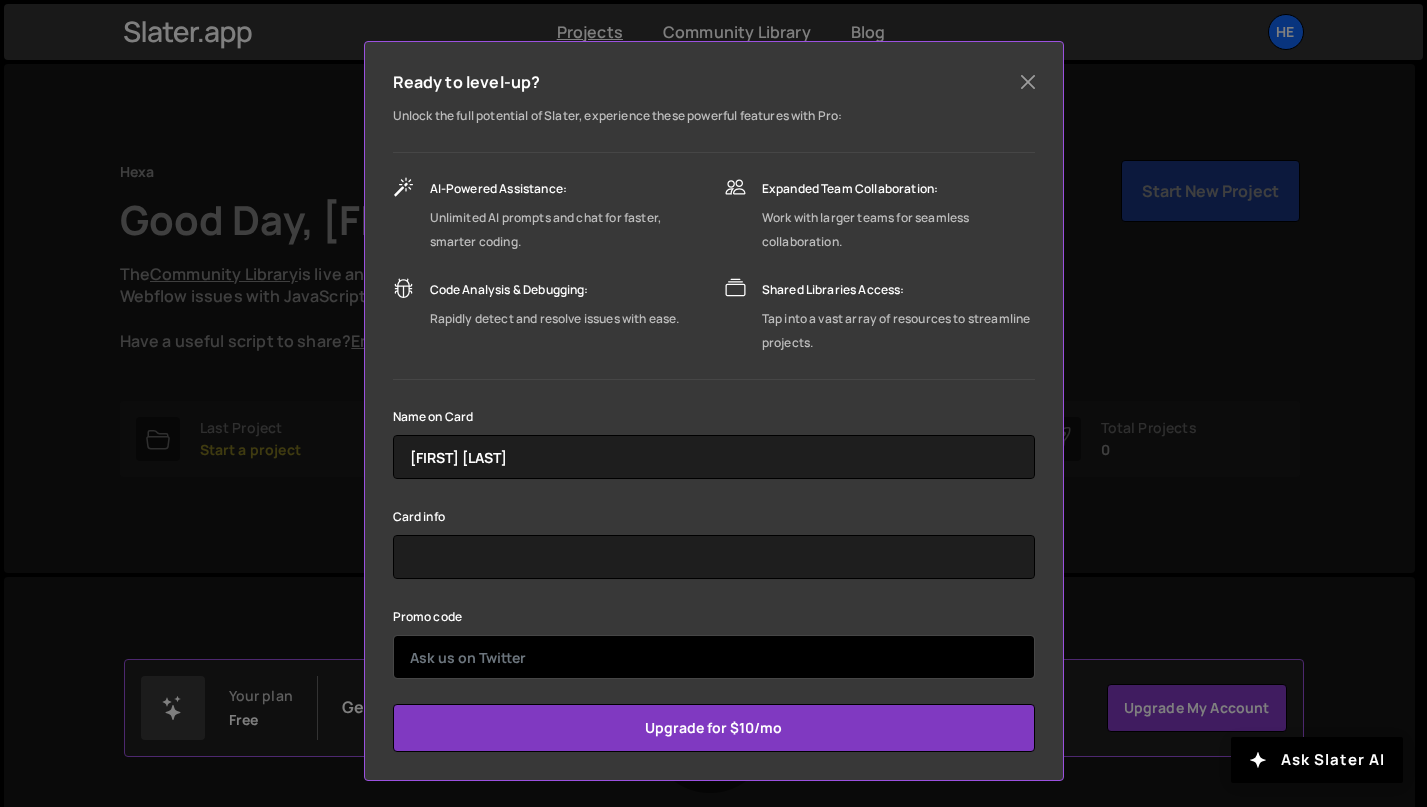 click at bounding box center (714, 657) 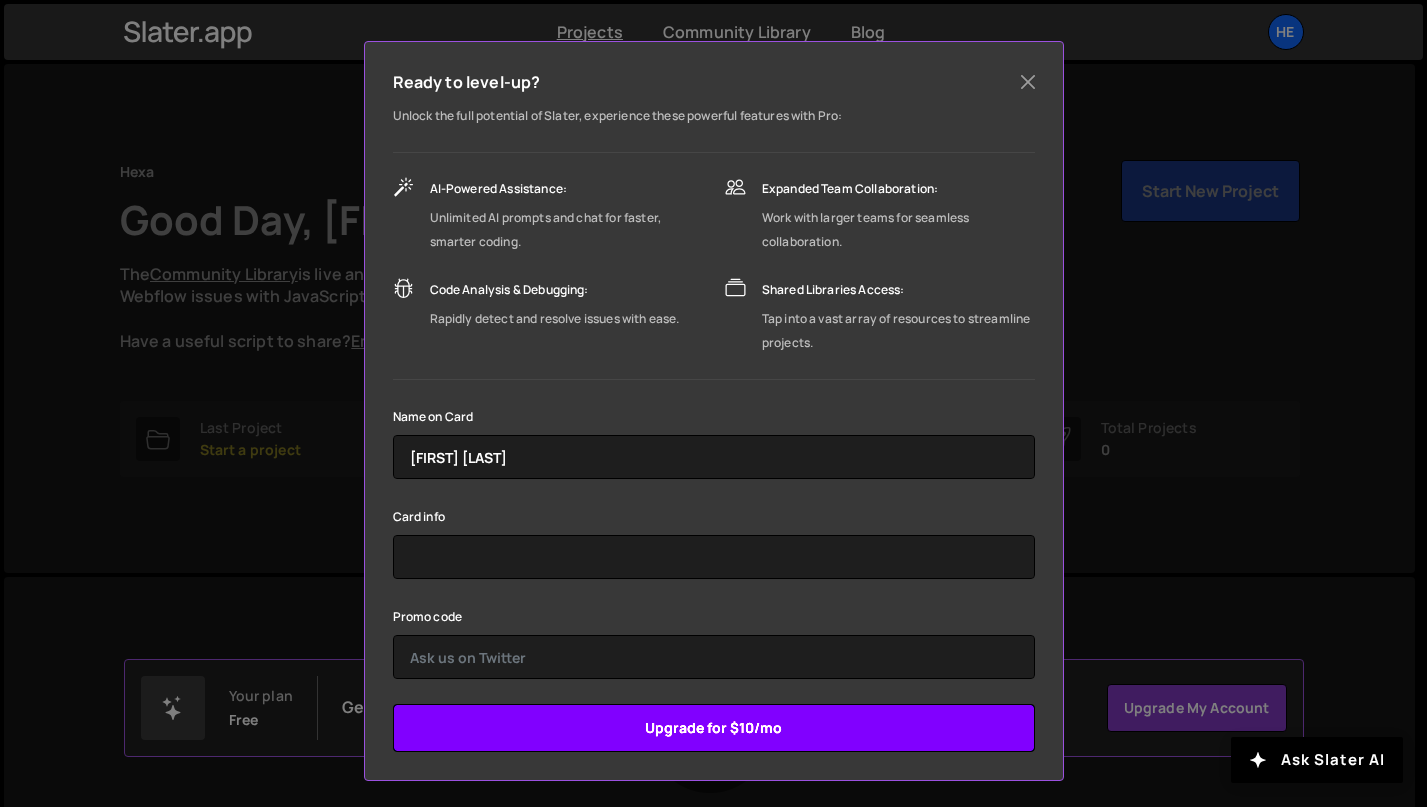 click on "Upgrade for $10/mo" at bounding box center [714, 728] 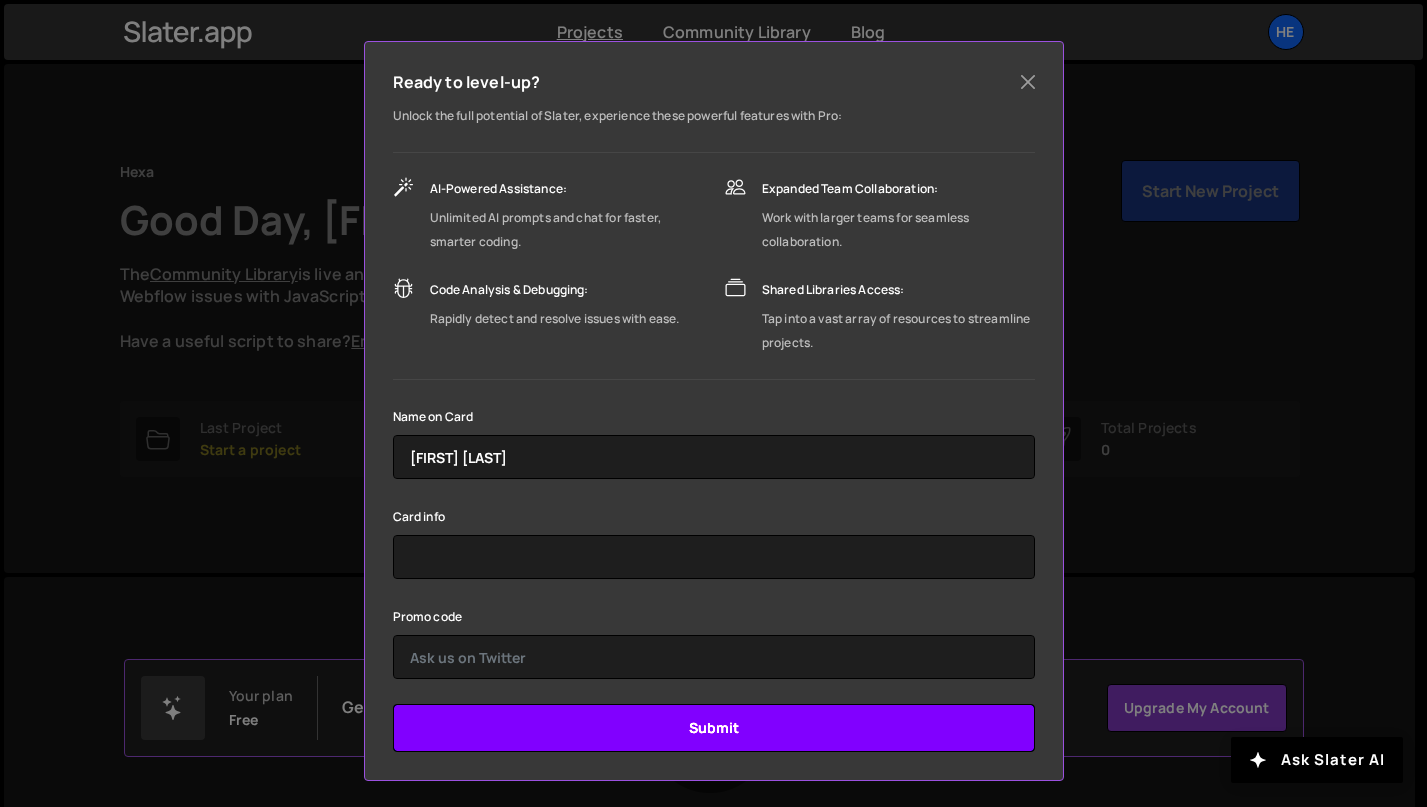 click on "Submit" at bounding box center (714, 728) 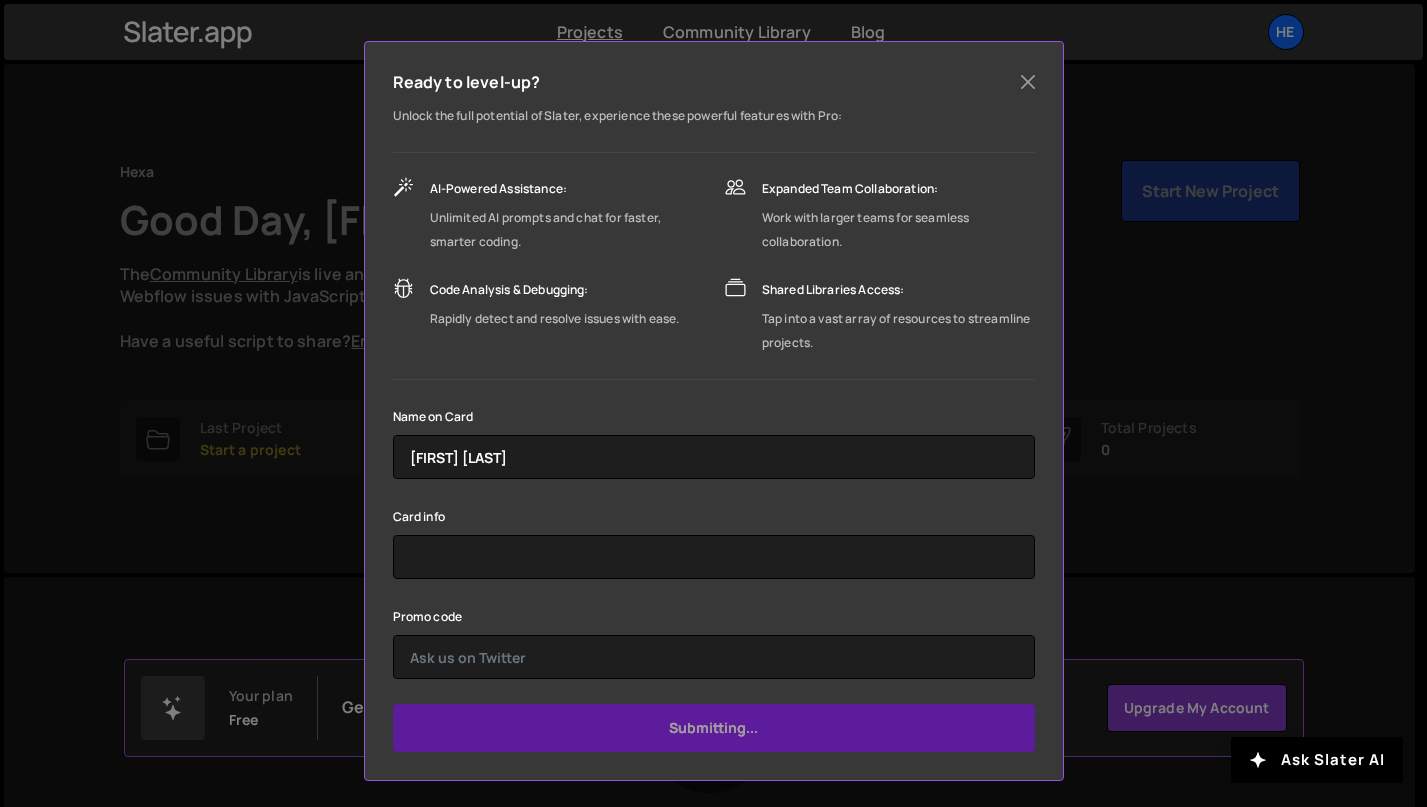 type on "Submit" 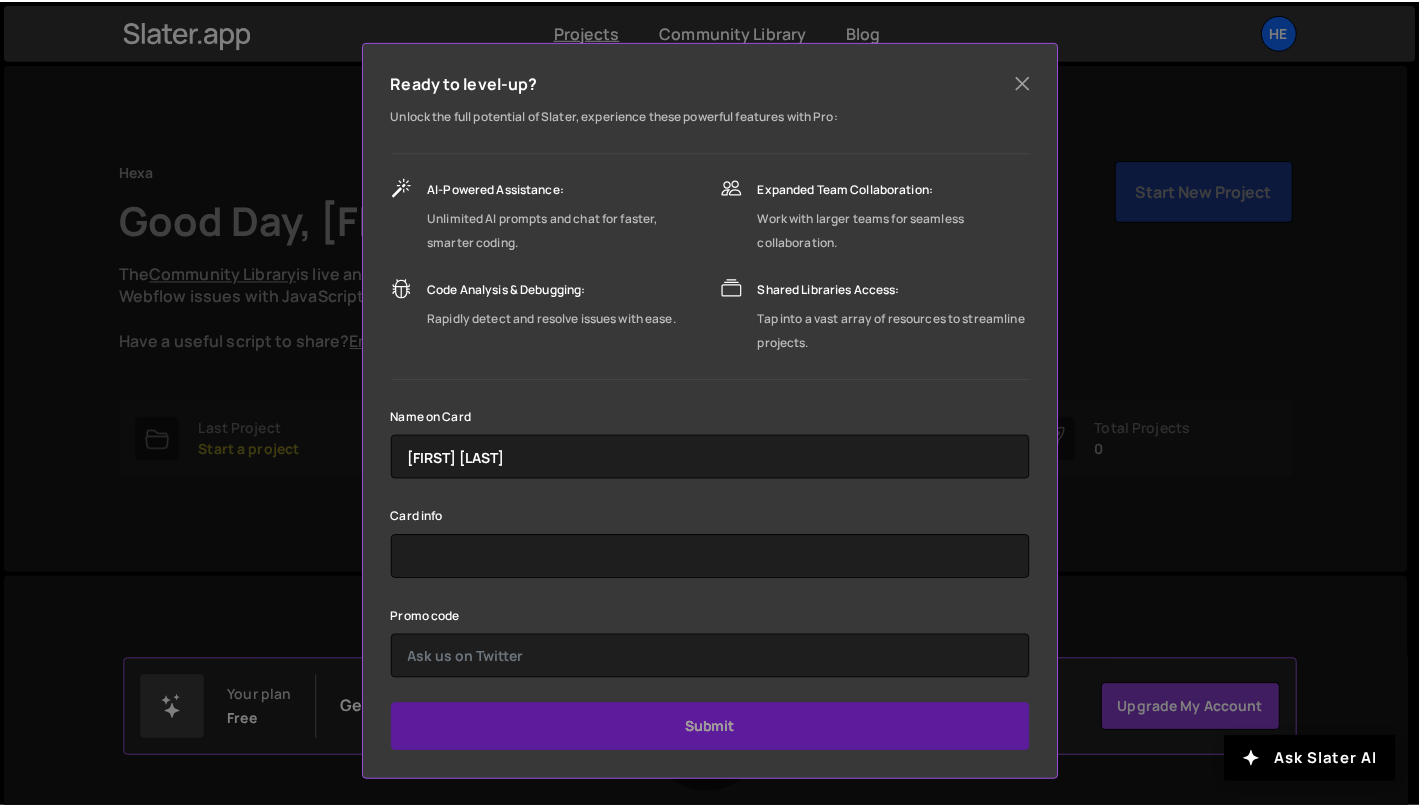 scroll, scrollTop: 0, scrollLeft: 0, axis: both 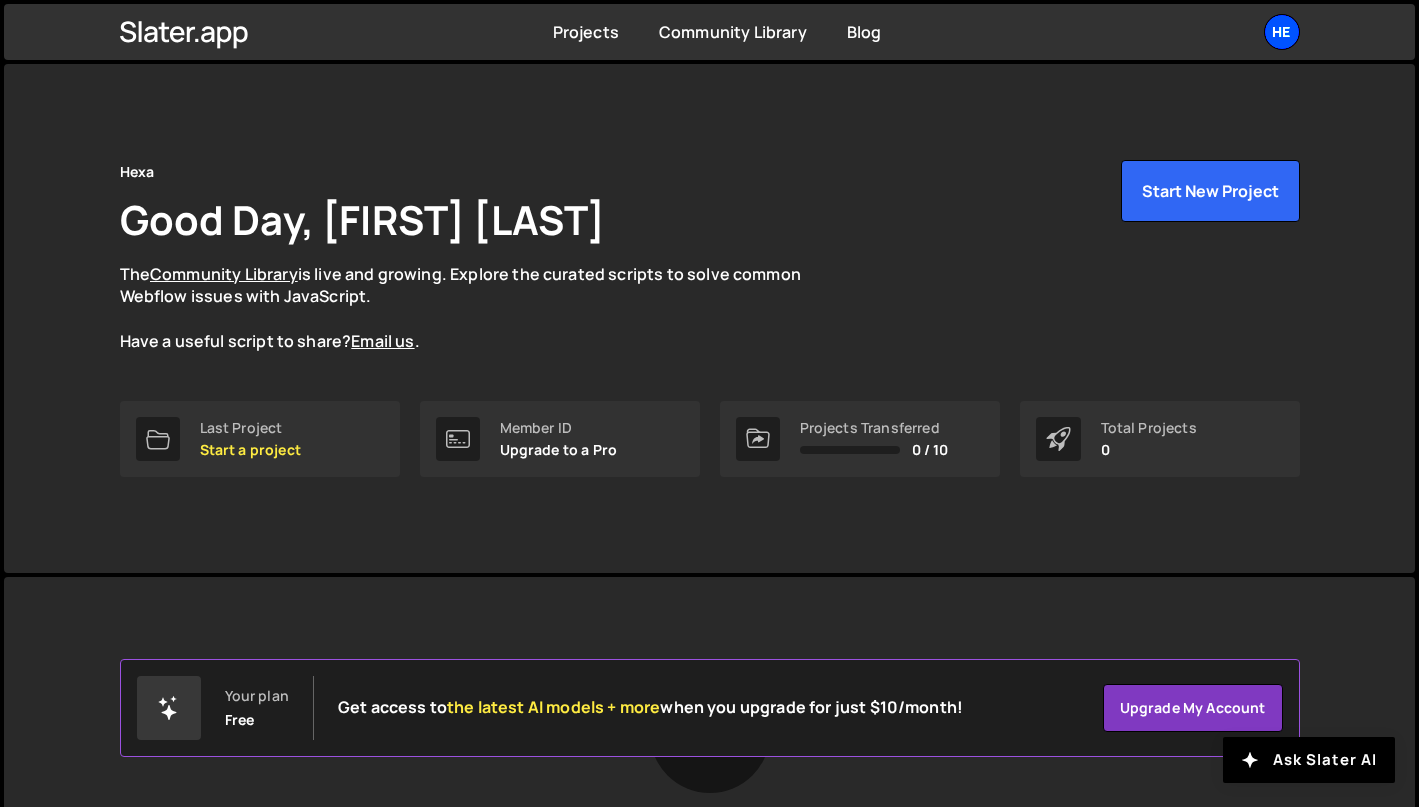 click on "He" at bounding box center [1282, 32] 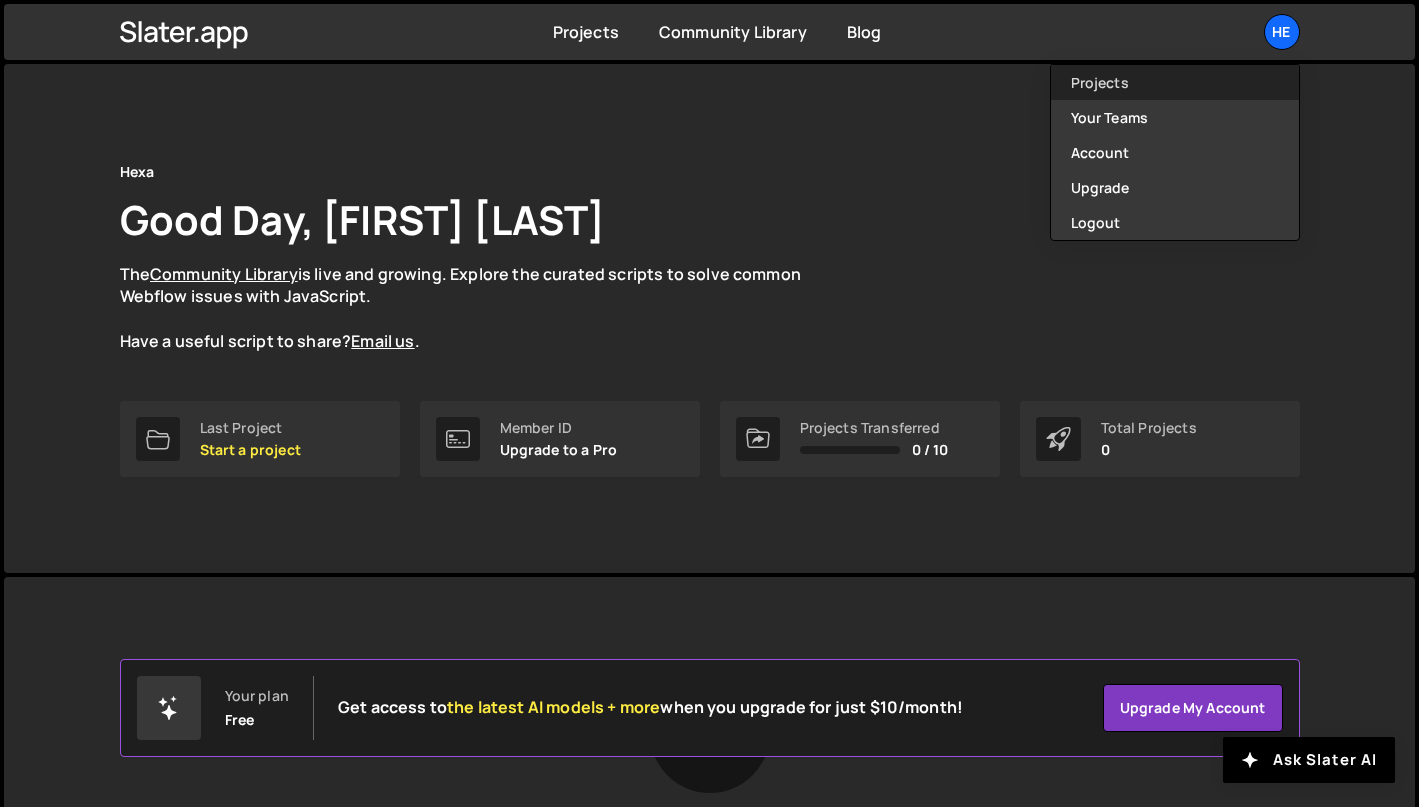click on "Projects" at bounding box center (1175, 82) 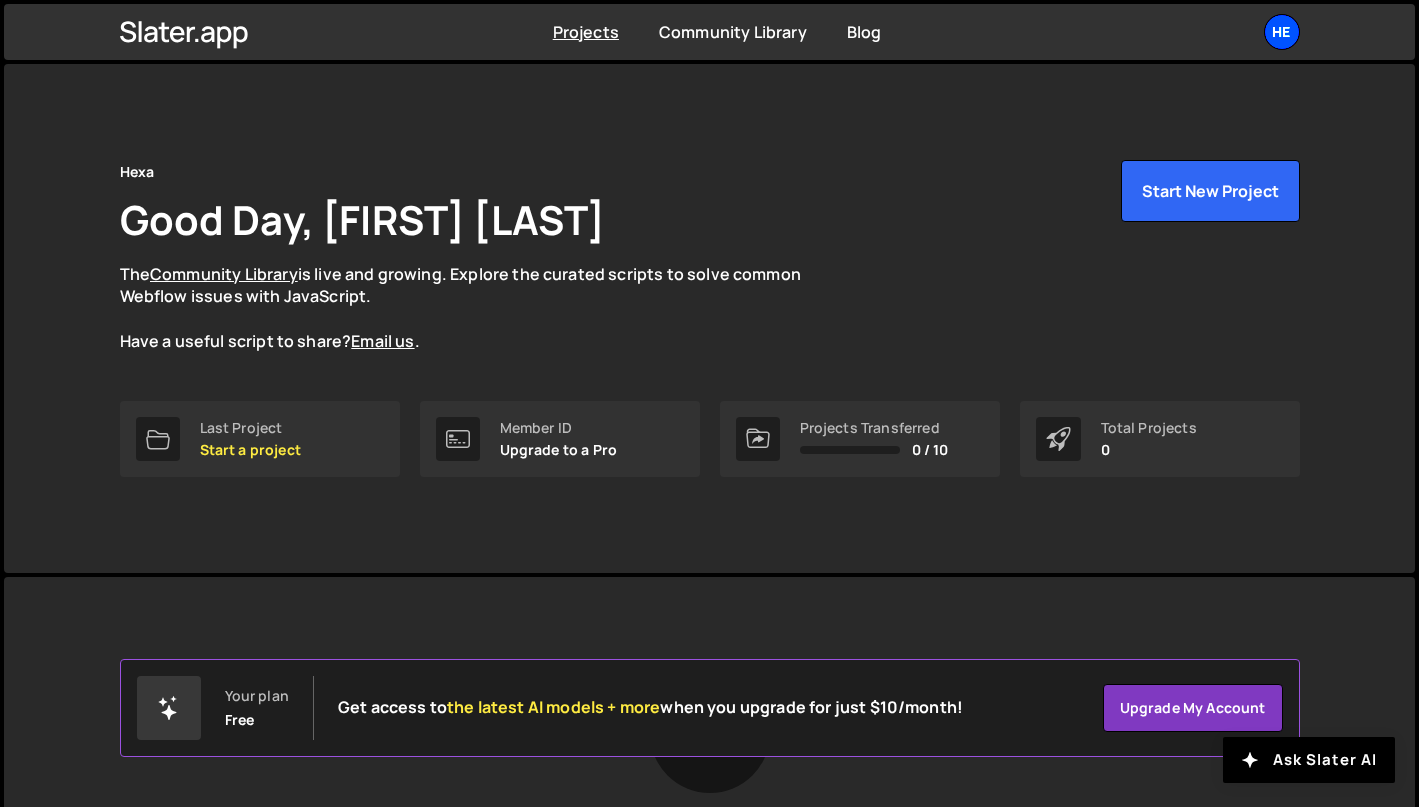 scroll, scrollTop: 0, scrollLeft: 0, axis: both 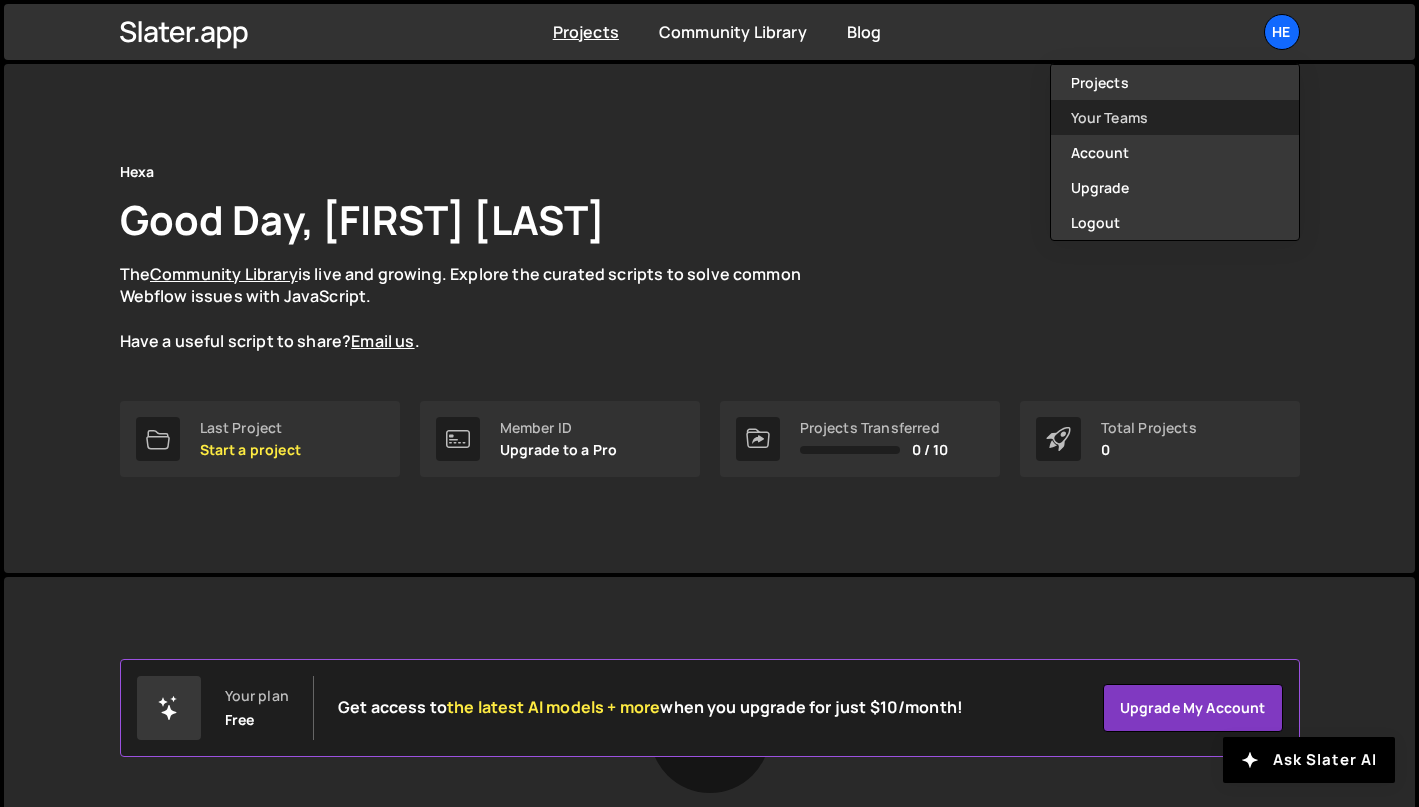 click on "Your Teams" at bounding box center [1175, 117] 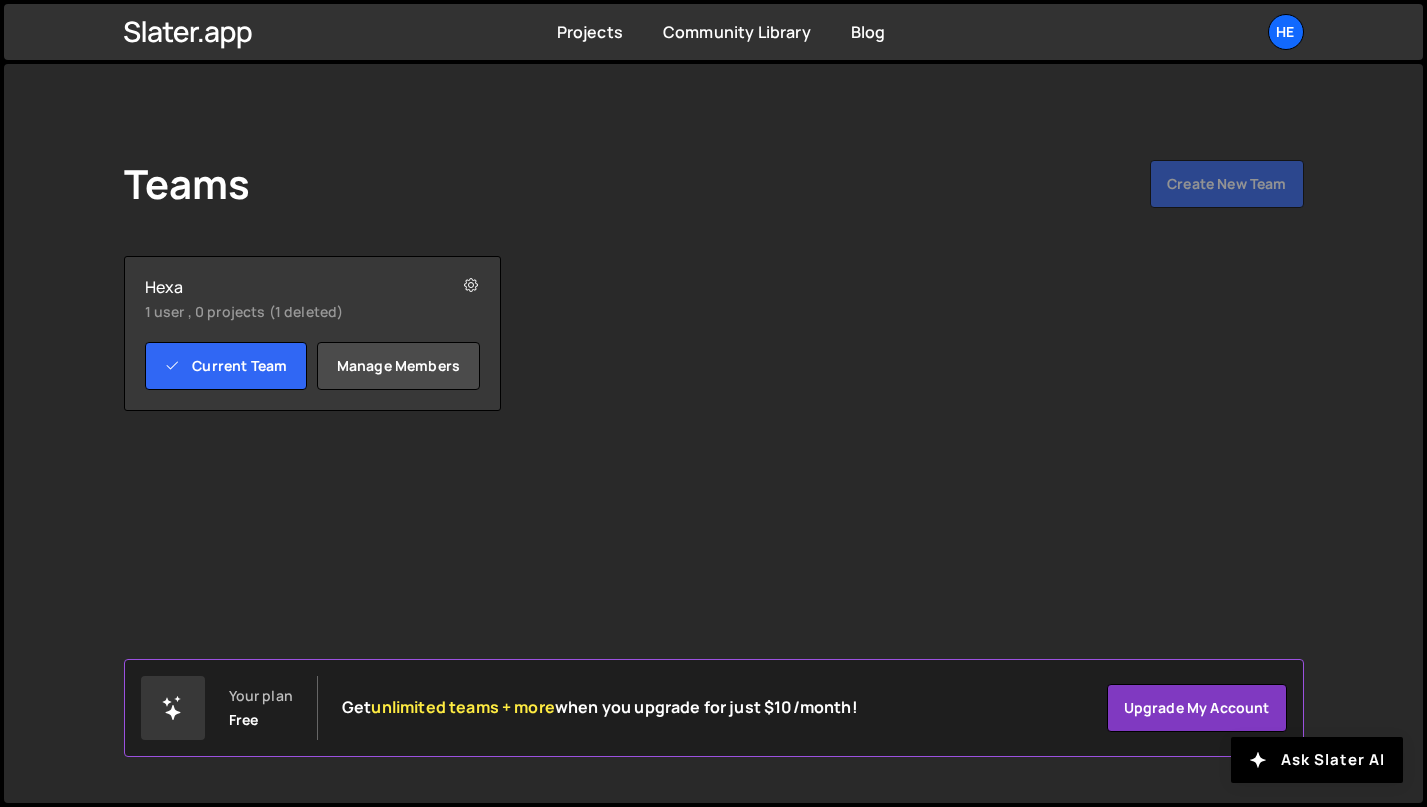 scroll, scrollTop: 0, scrollLeft: 0, axis: both 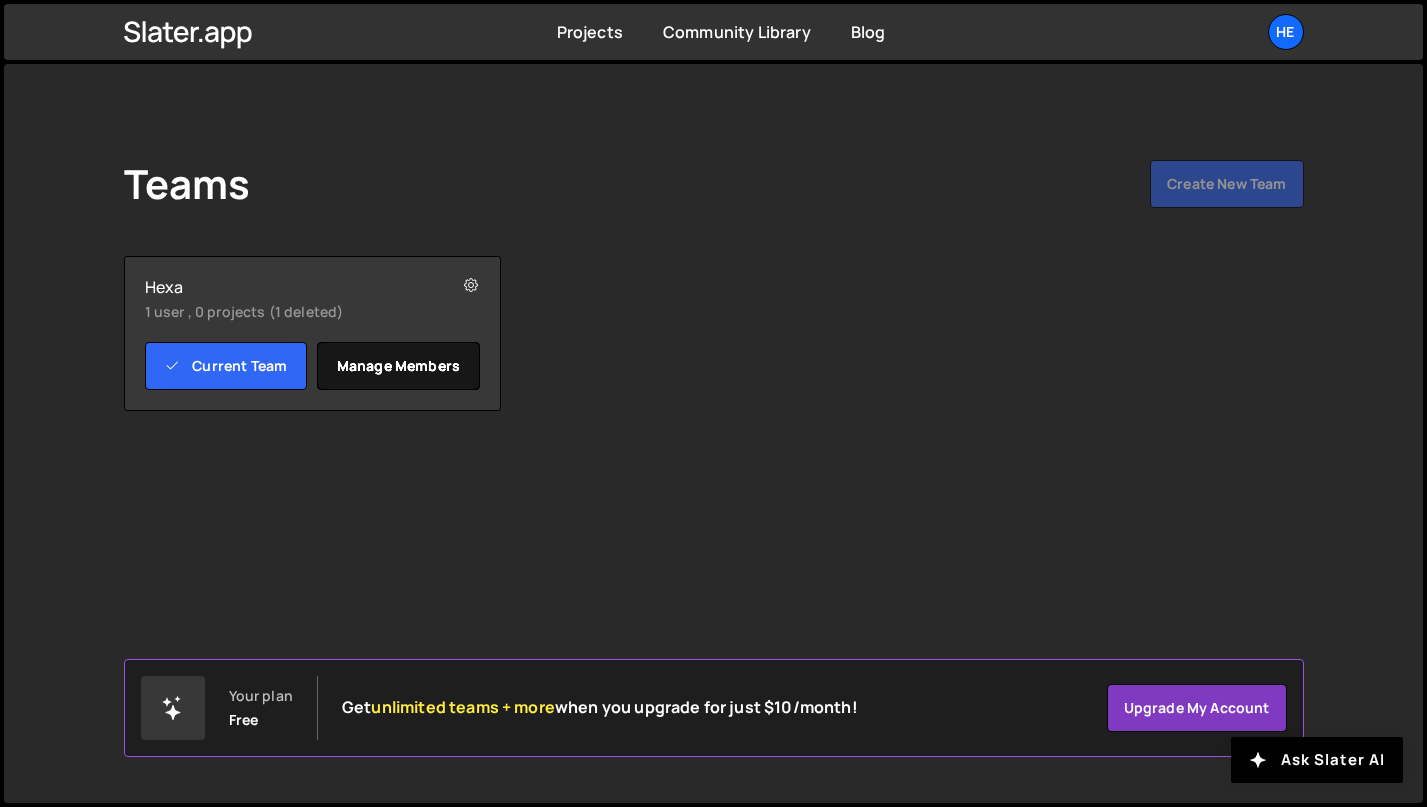 click on "Manage members" at bounding box center [398, 366] 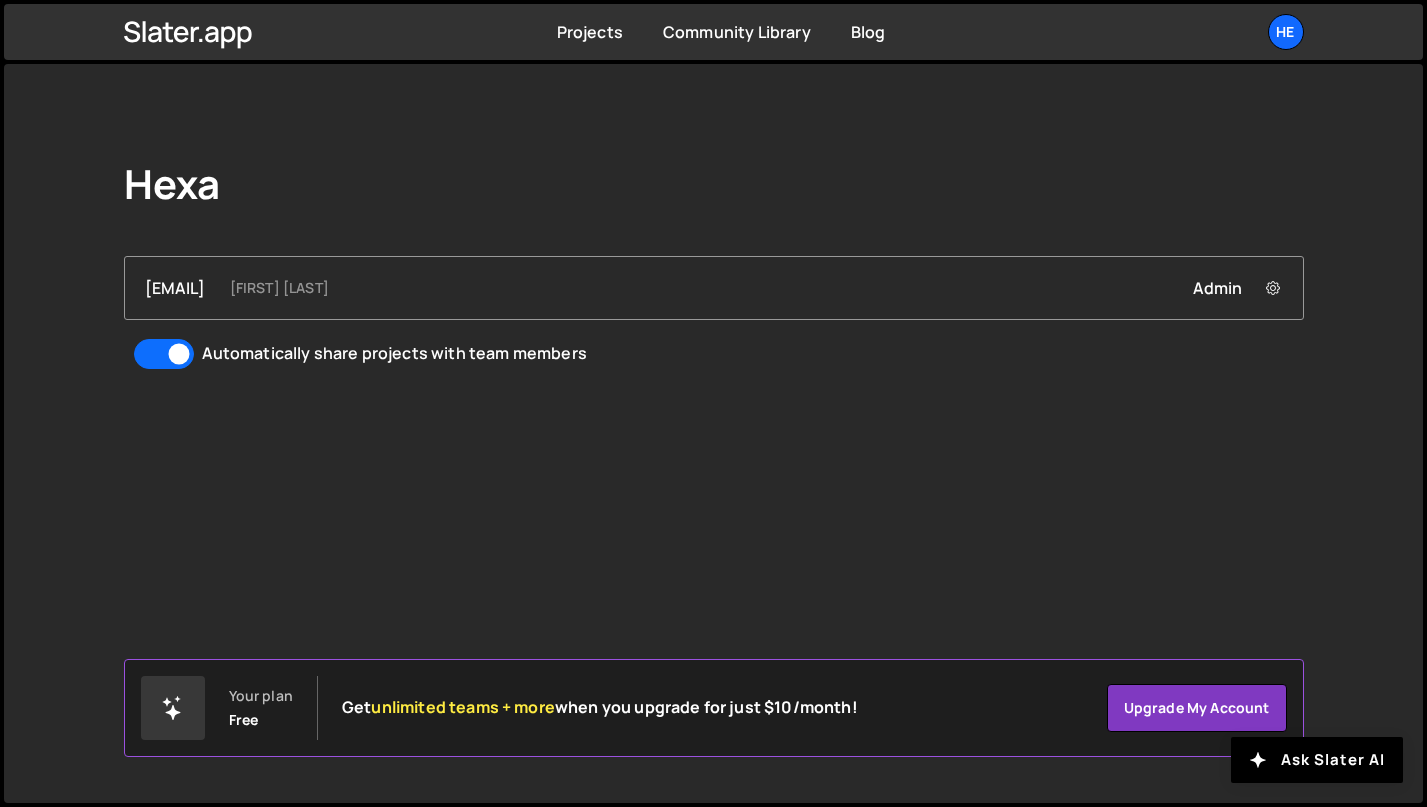 scroll, scrollTop: 0, scrollLeft: 0, axis: both 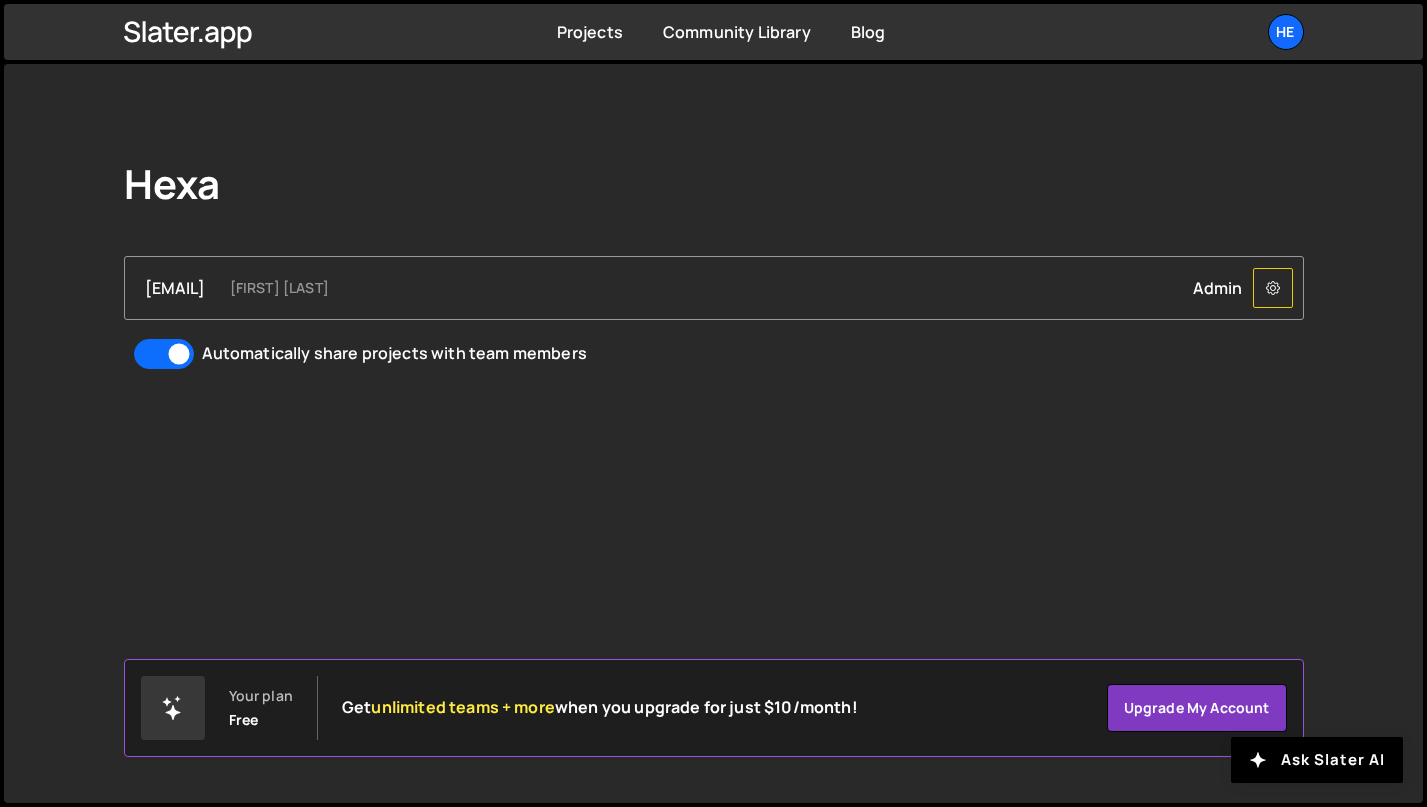 click at bounding box center [1273, 288] 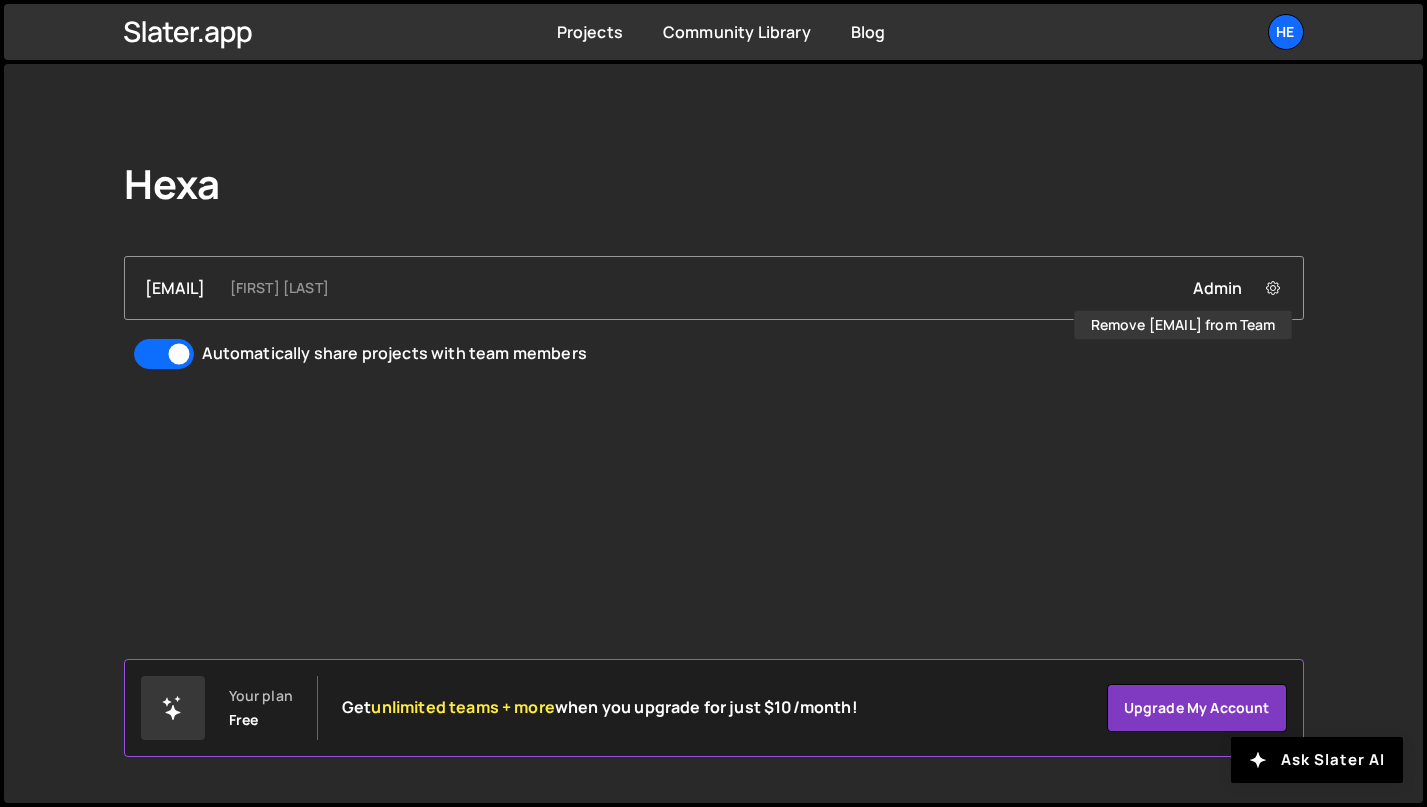 click on "Hexa
product@hexa.cc
tanguy garez
Admin
Remove product@hexa.cc from Team
Automatically share projects with team members
Your plan
Free
Get  unlimited teams + more  when you upgrade for just $10/month! user" at bounding box center [714, 265] 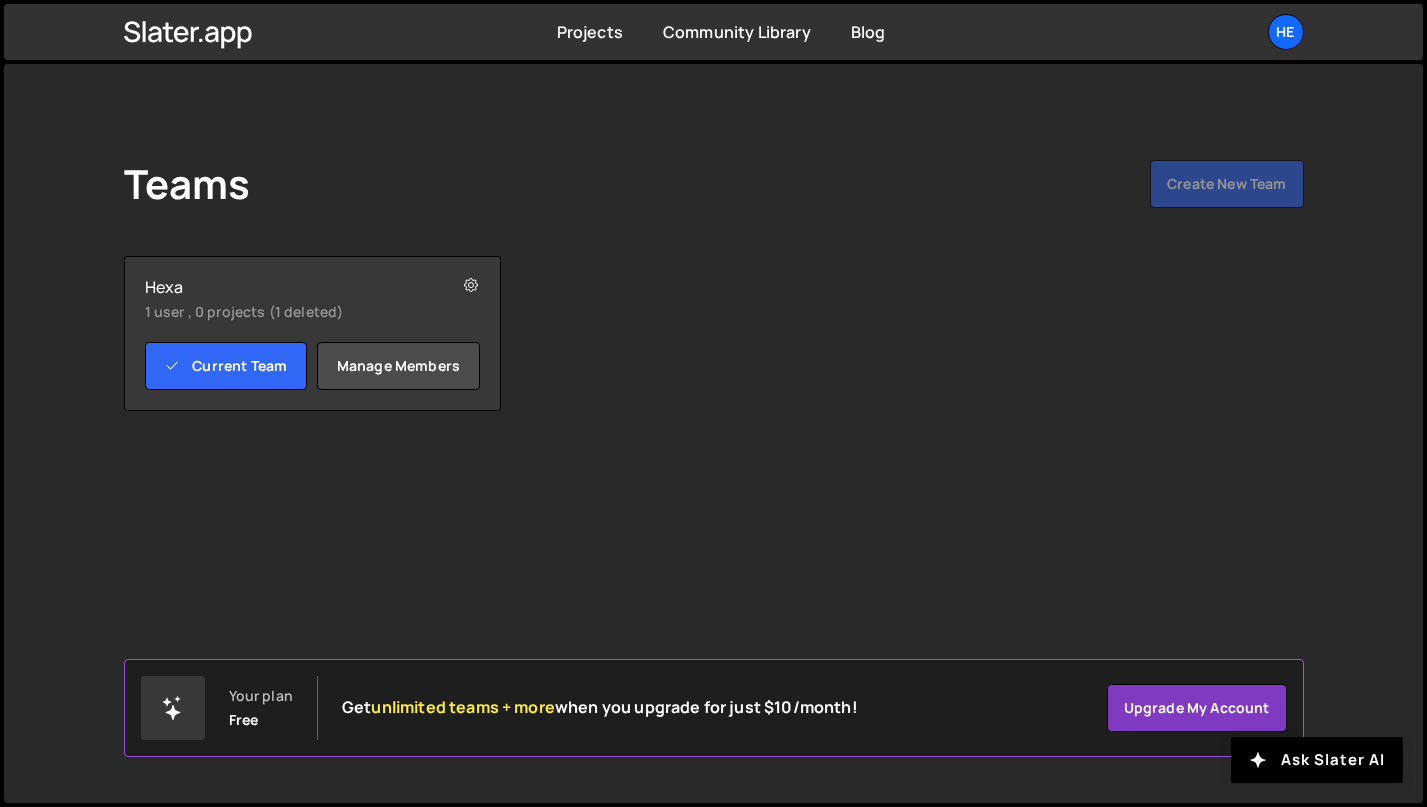 scroll, scrollTop: 0, scrollLeft: 0, axis: both 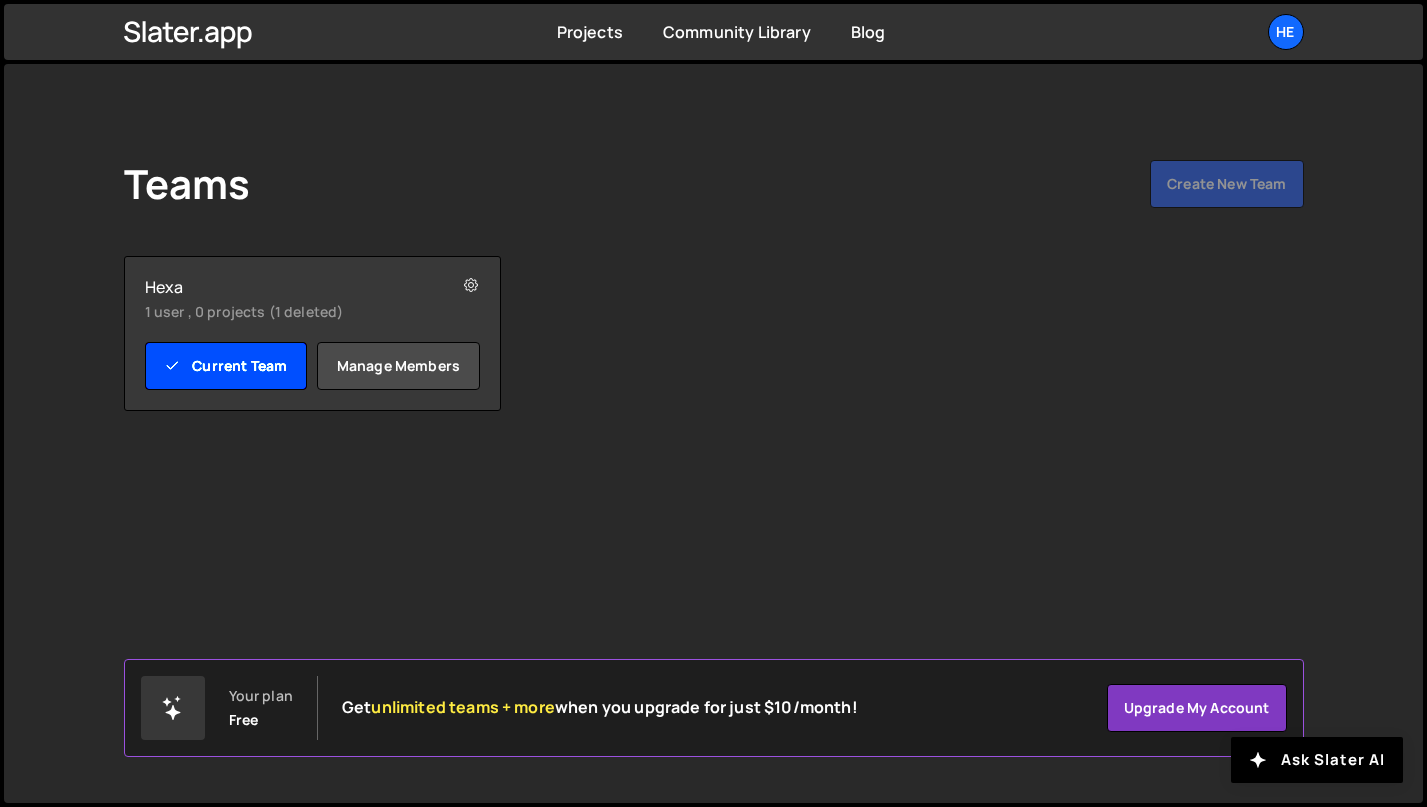 click on "Current Team" at bounding box center (226, 366) 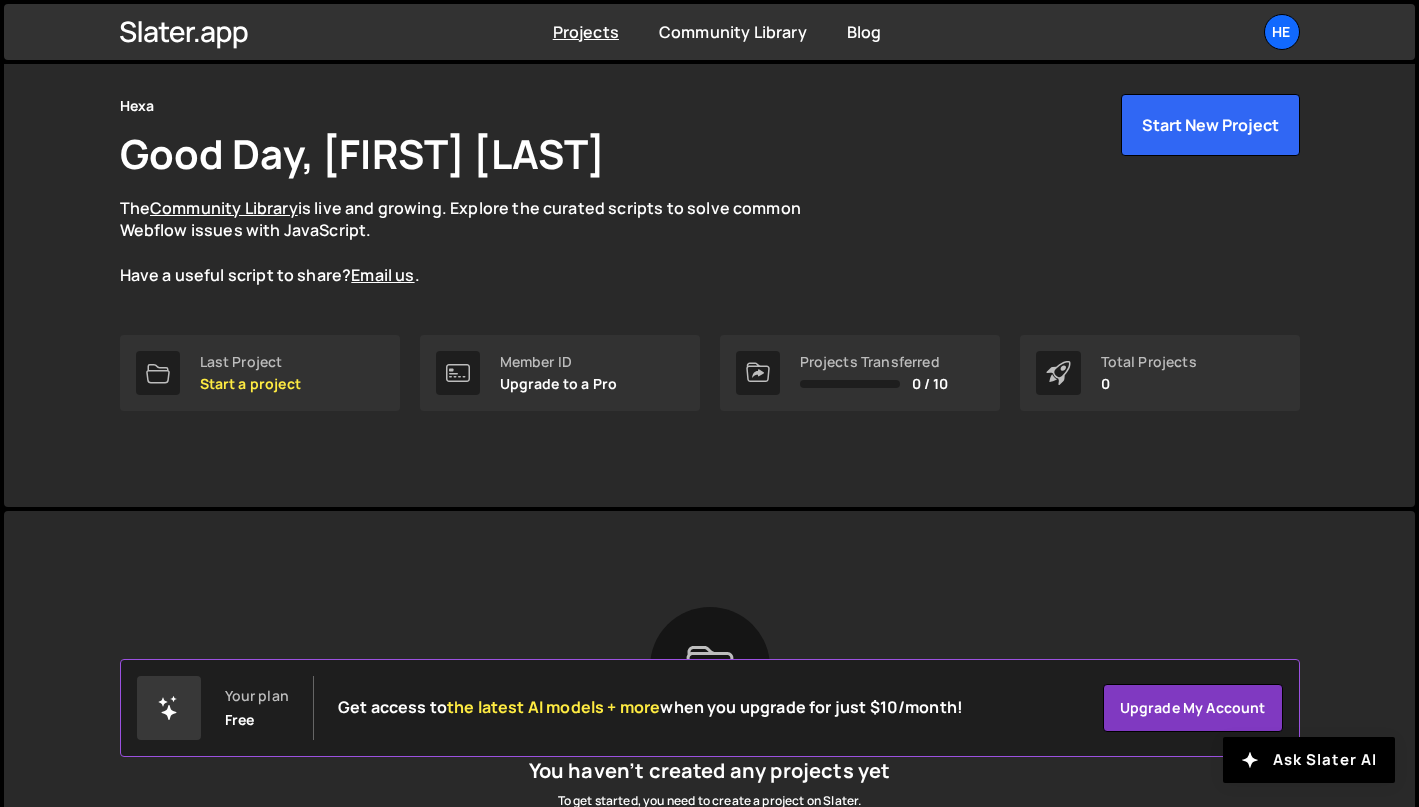 scroll, scrollTop: 0, scrollLeft: 0, axis: both 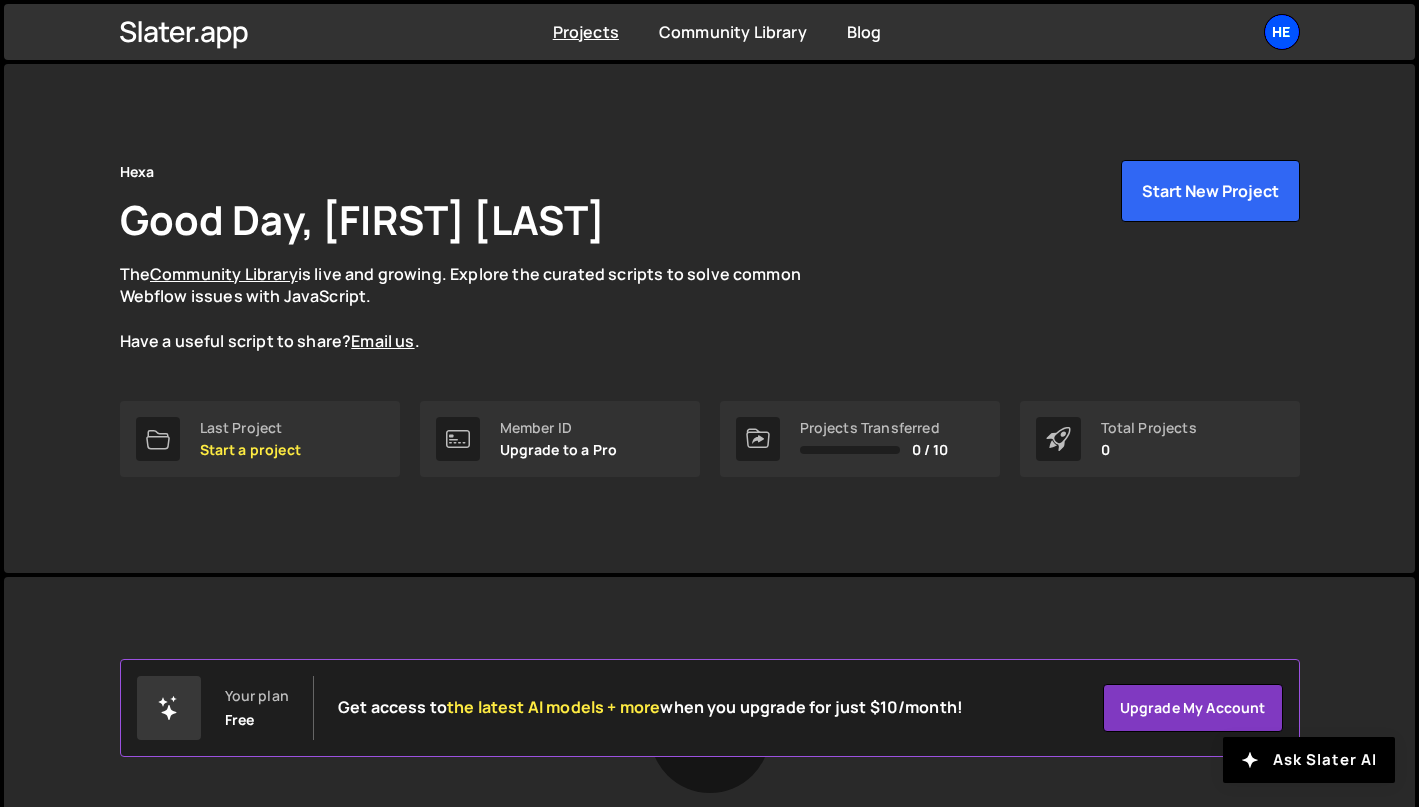 click on "He" at bounding box center (1282, 32) 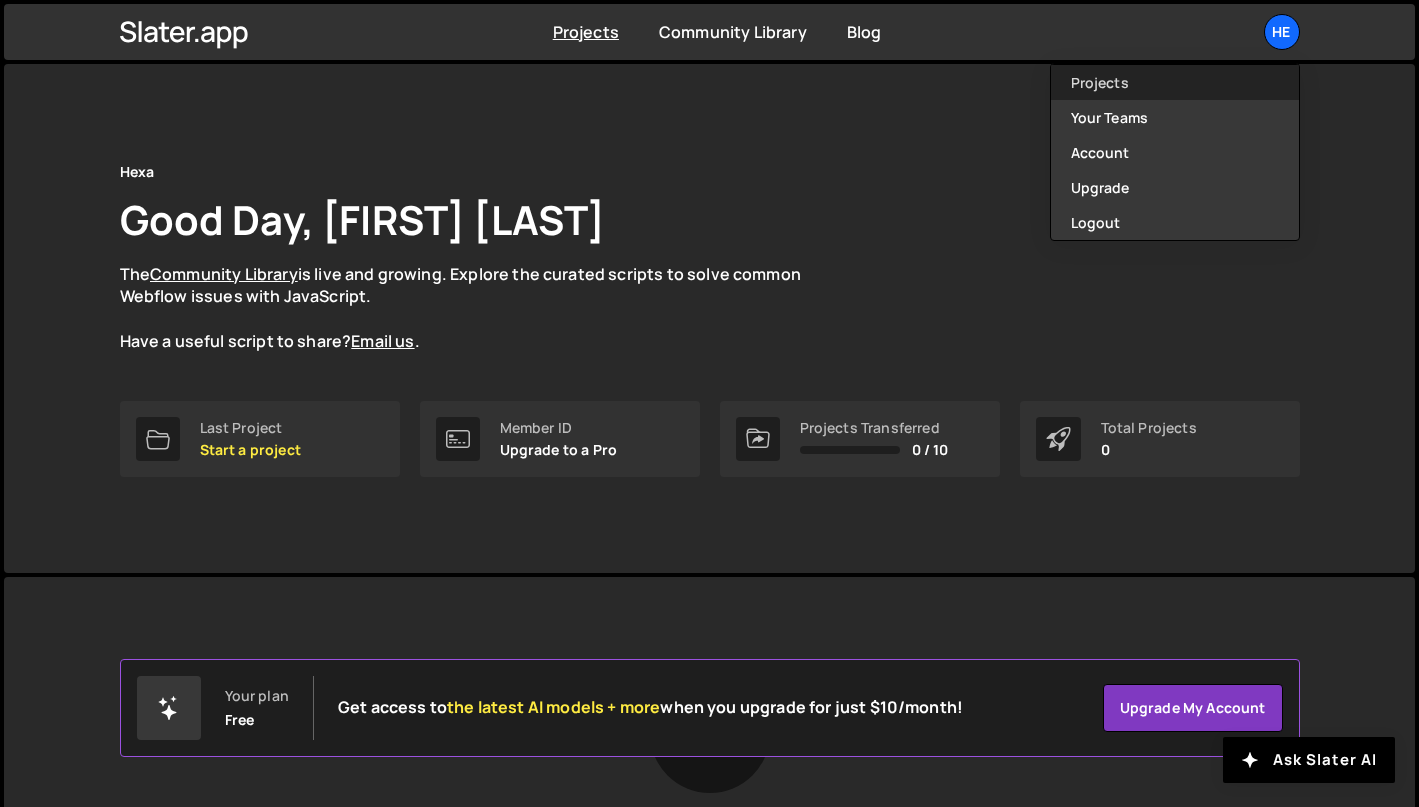 click on "Projects" at bounding box center [1175, 82] 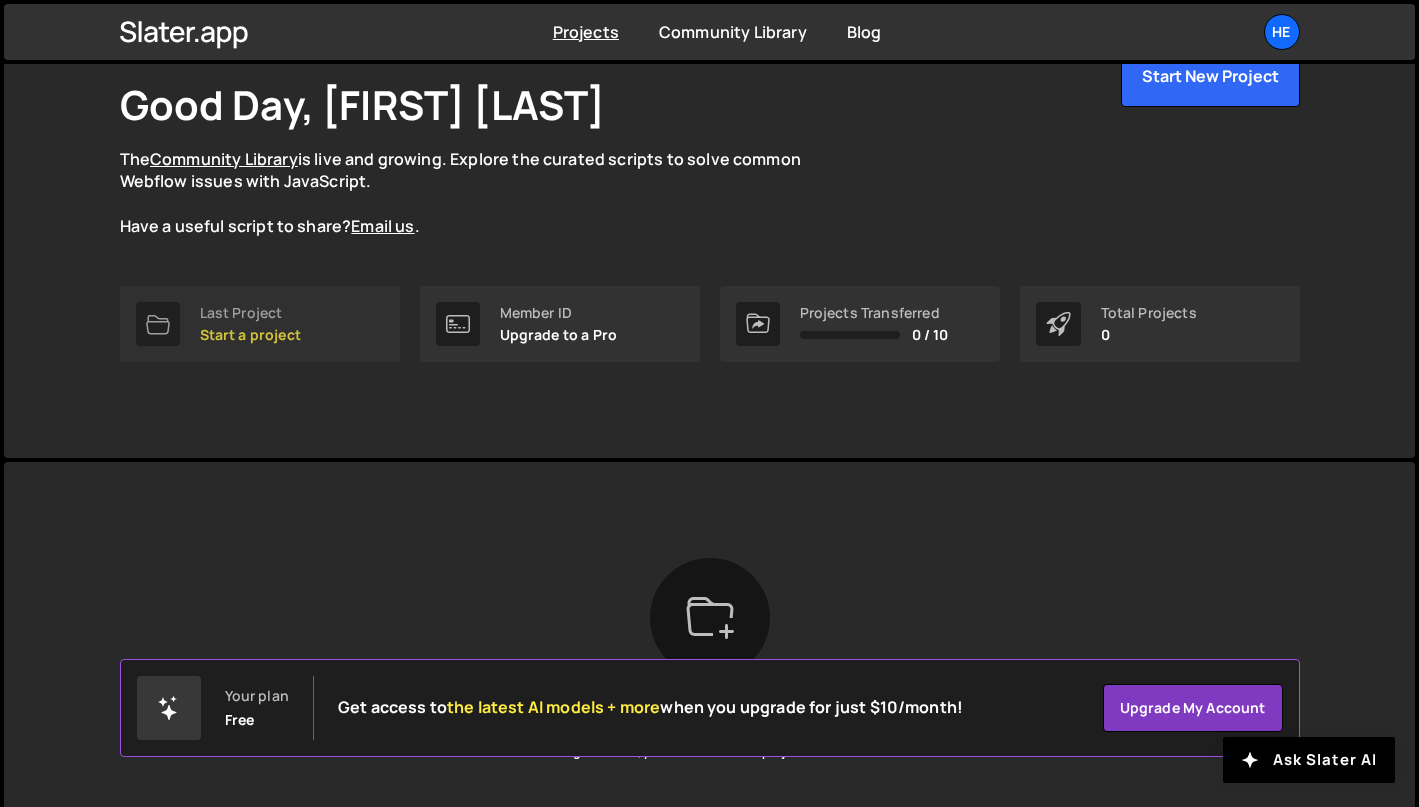 scroll, scrollTop: 0, scrollLeft: 0, axis: both 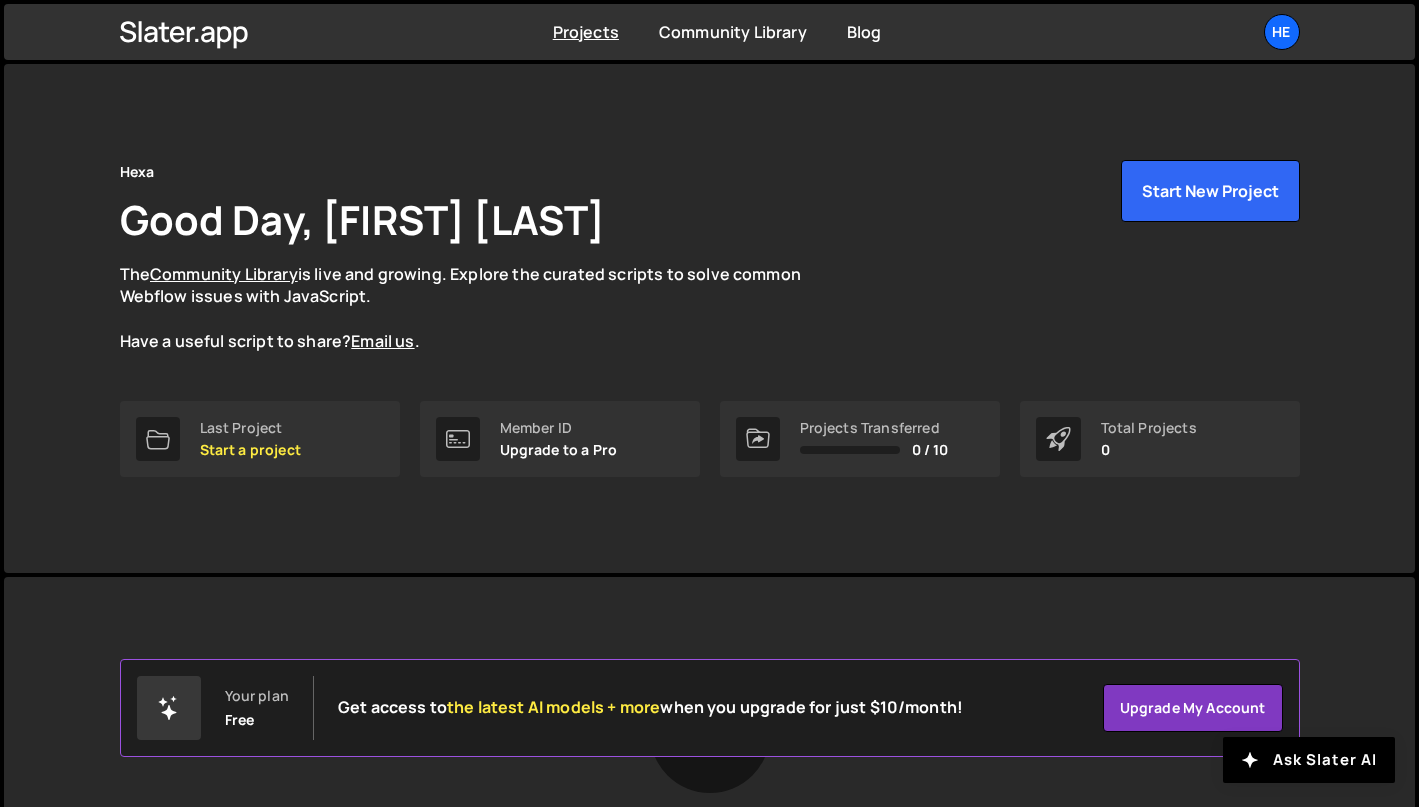 click on "He" at bounding box center [1282, 32] 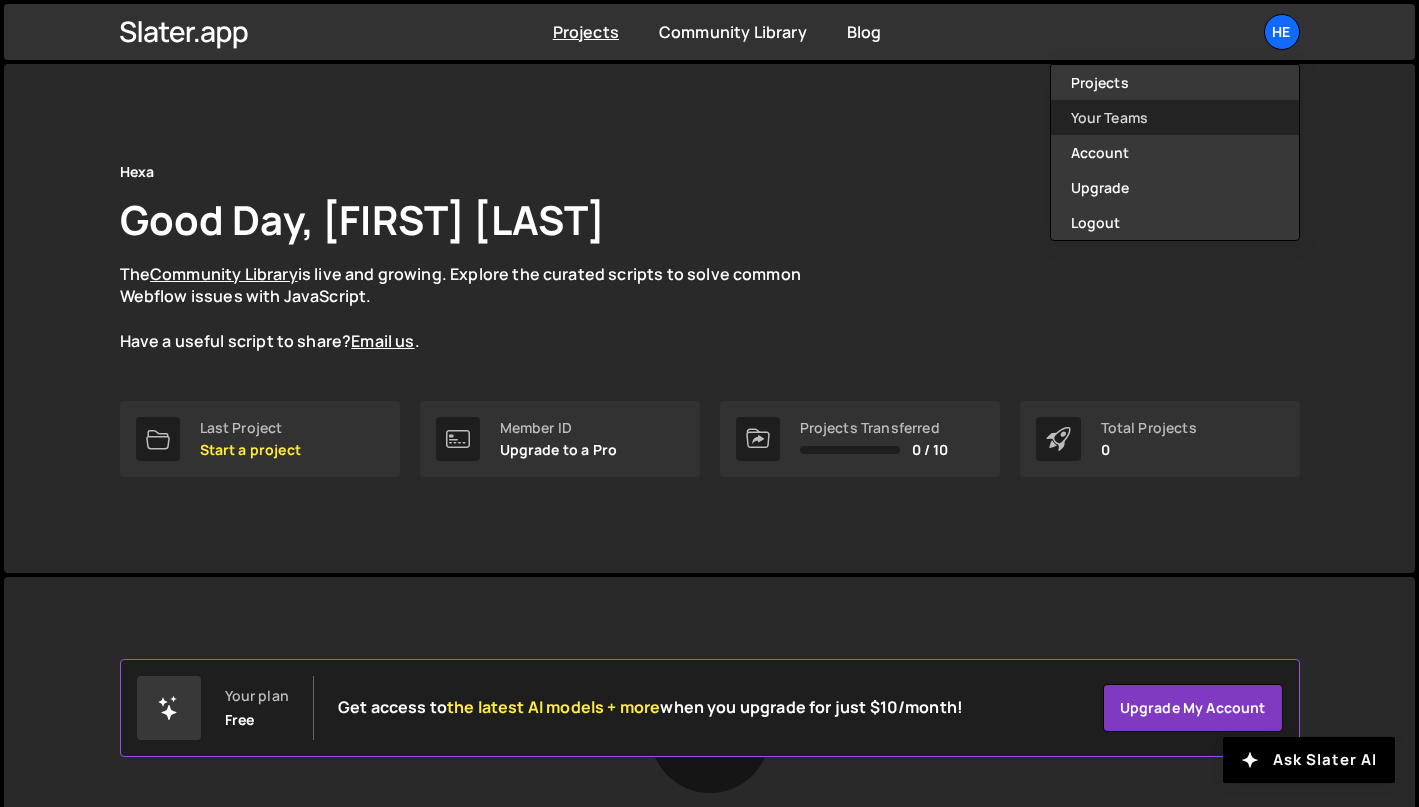 click on "Your Teams" at bounding box center [1175, 117] 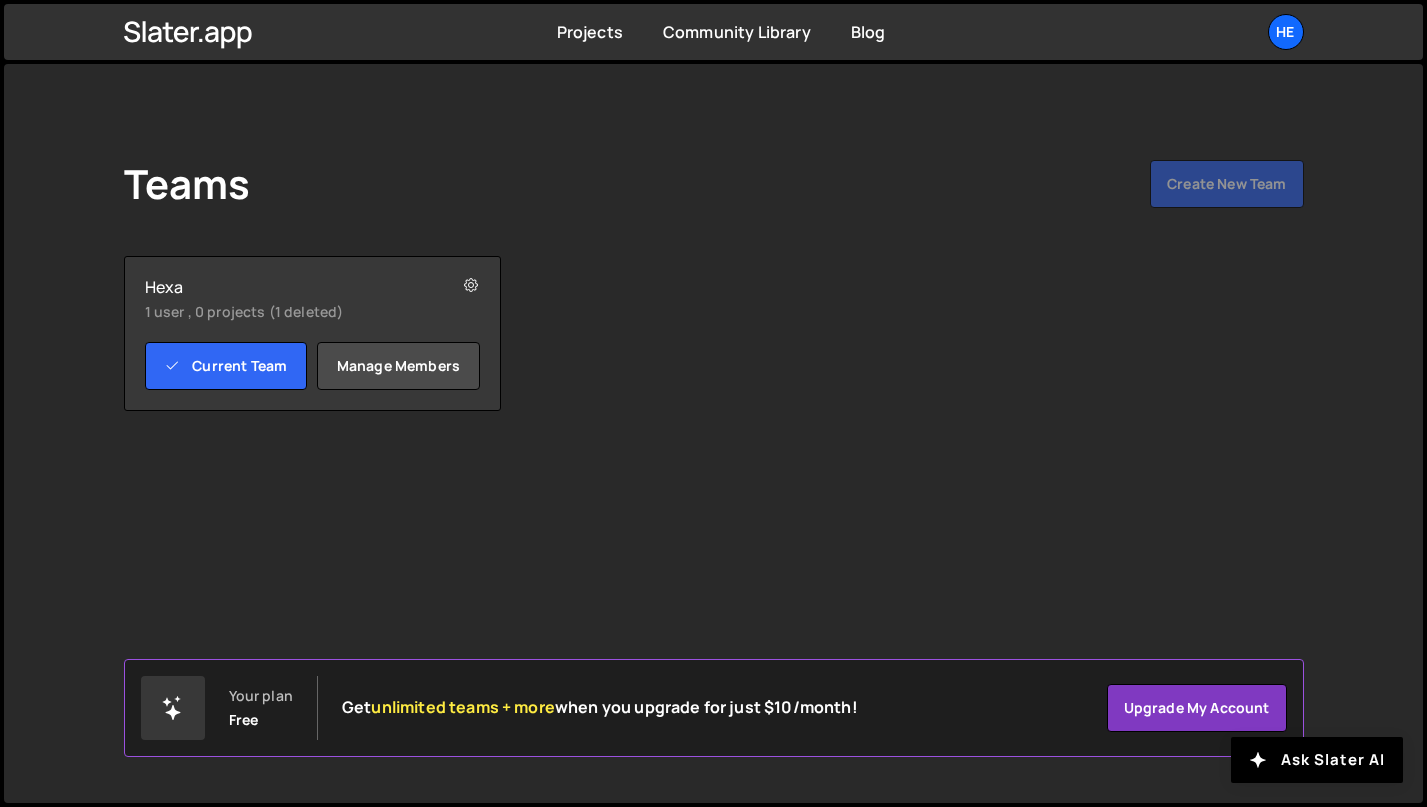 scroll, scrollTop: 0, scrollLeft: 0, axis: both 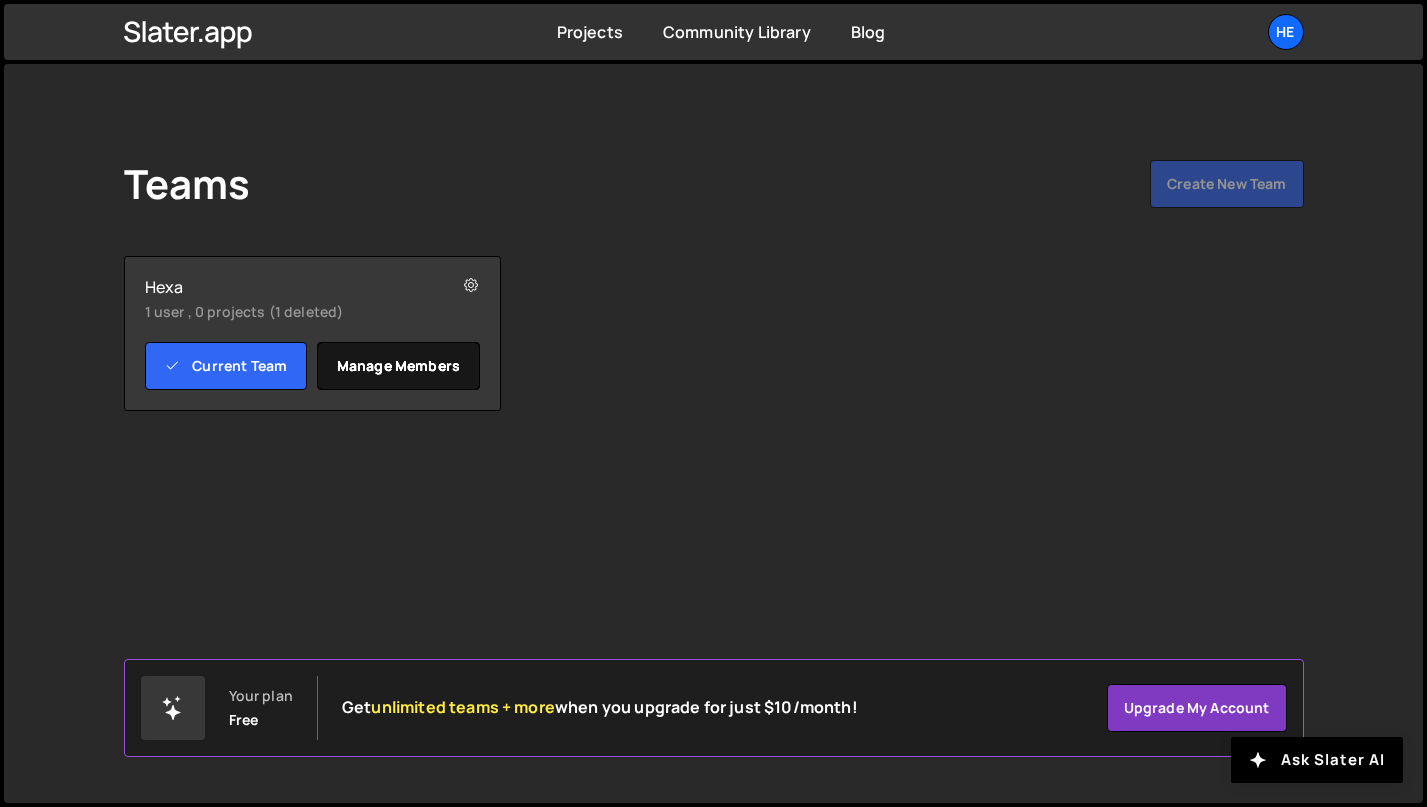 click on "Manage members" at bounding box center (398, 366) 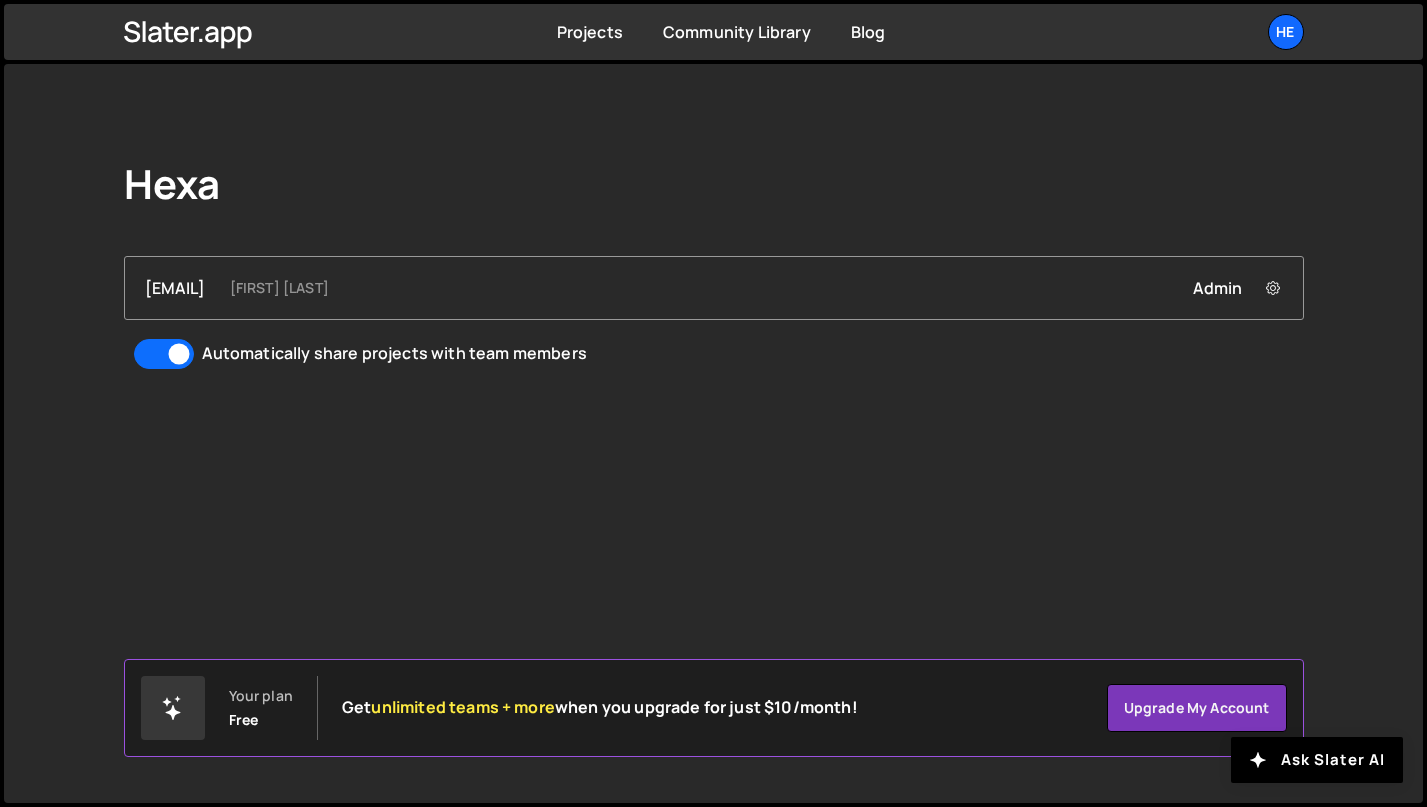 scroll, scrollTop: 0, scrollLeft: 0, axis: both 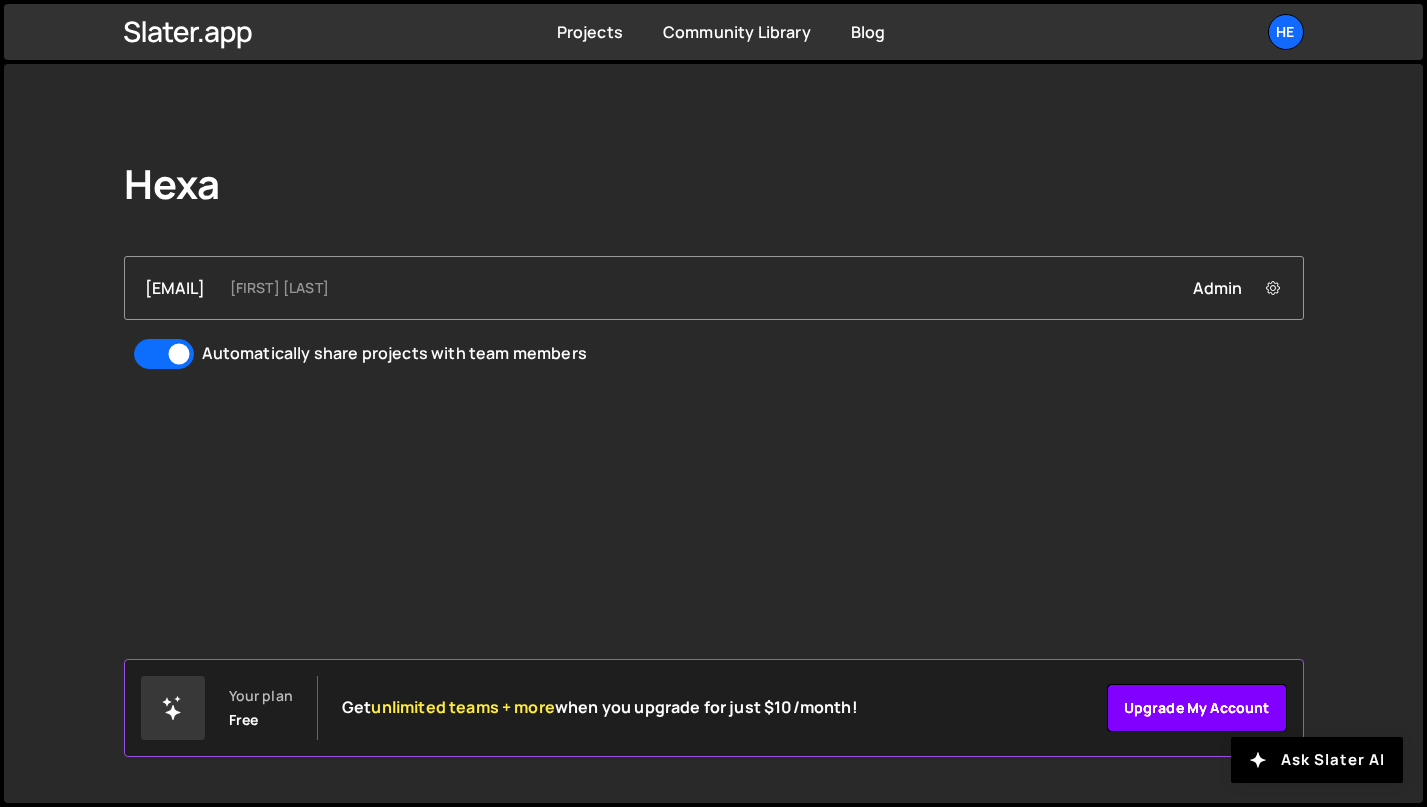 click on "Upgrade my account" at bounding box center [1197, 708] 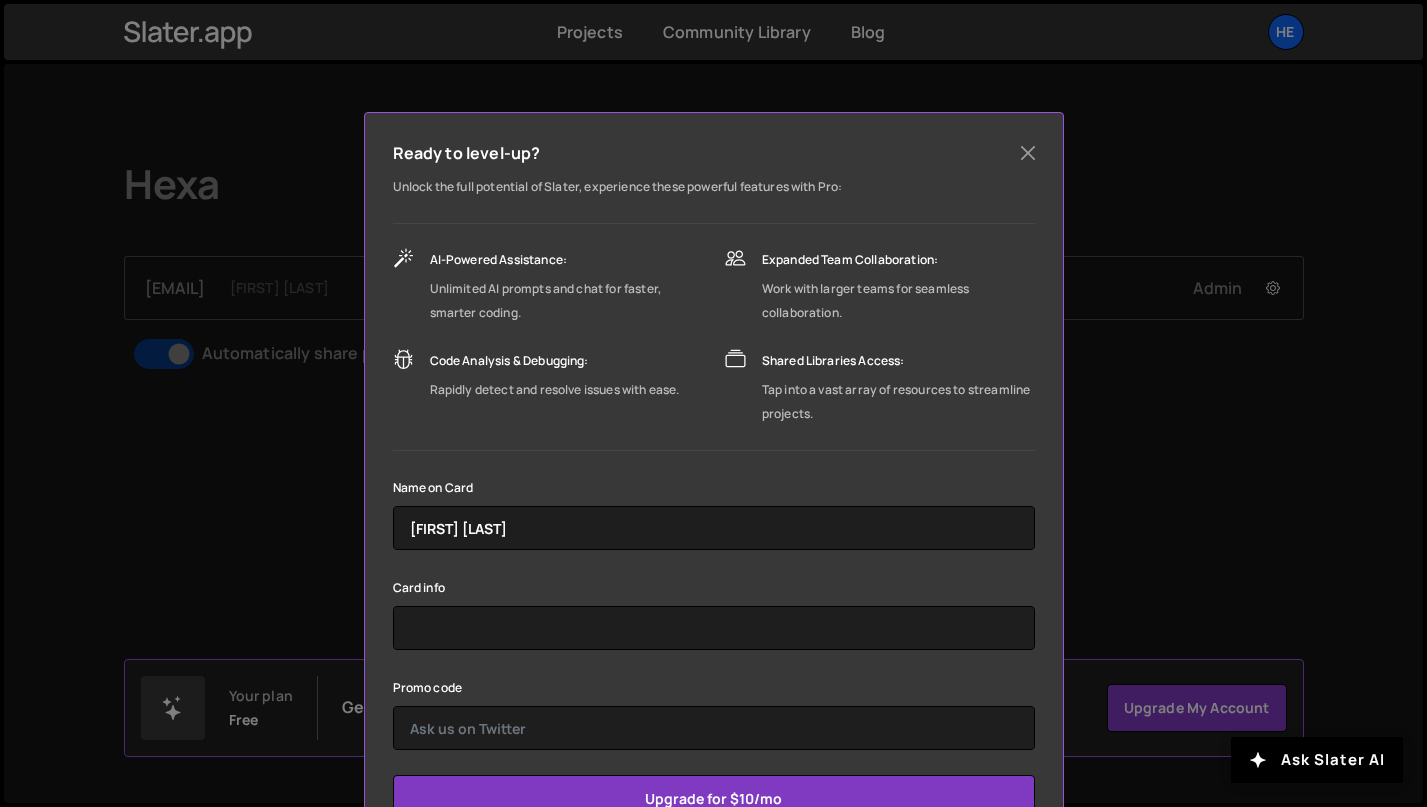 scroll, scrollTop: 159, scrollLeft: 0, axis: vertical 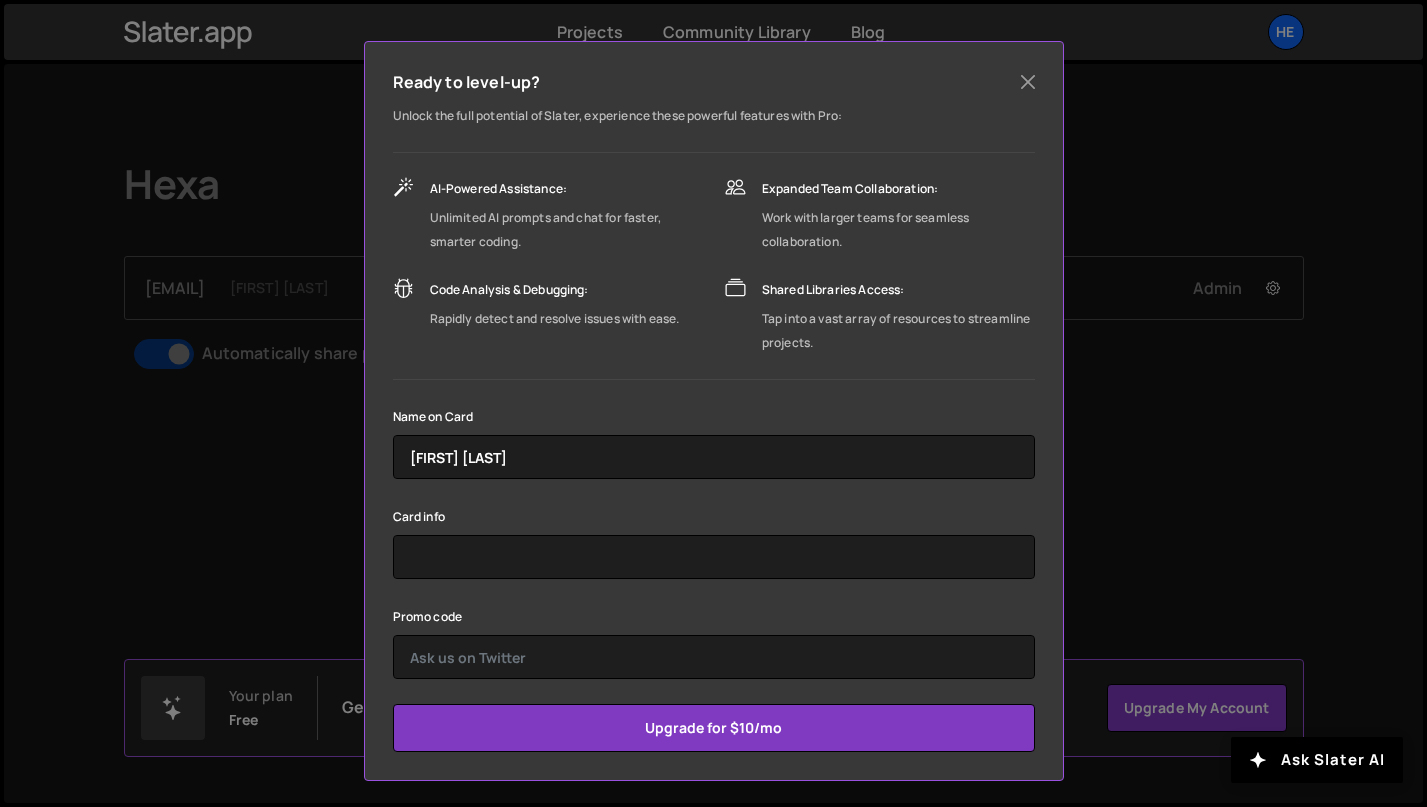 click on "Ready to level-up?
Unlock the full potential of Slater, experience these powerful features with Pro:
AI-Powered Assistance:
Unlimited AI prompts and chat for faster, smarter coding.
Code Analysis & Debugging:" at bounding box center (713, 403) 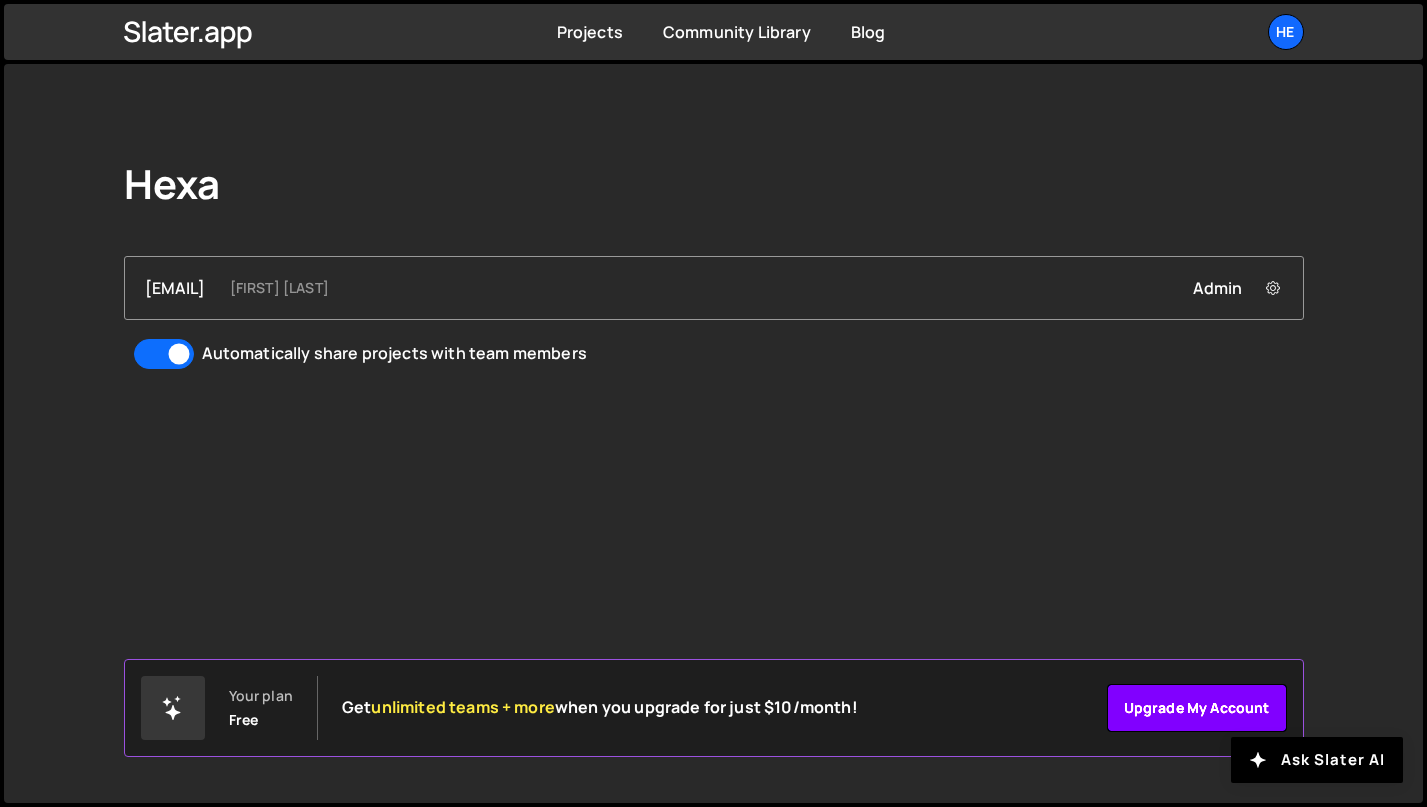 click on "Upgrade my account" at bounding box center [1197, 708] 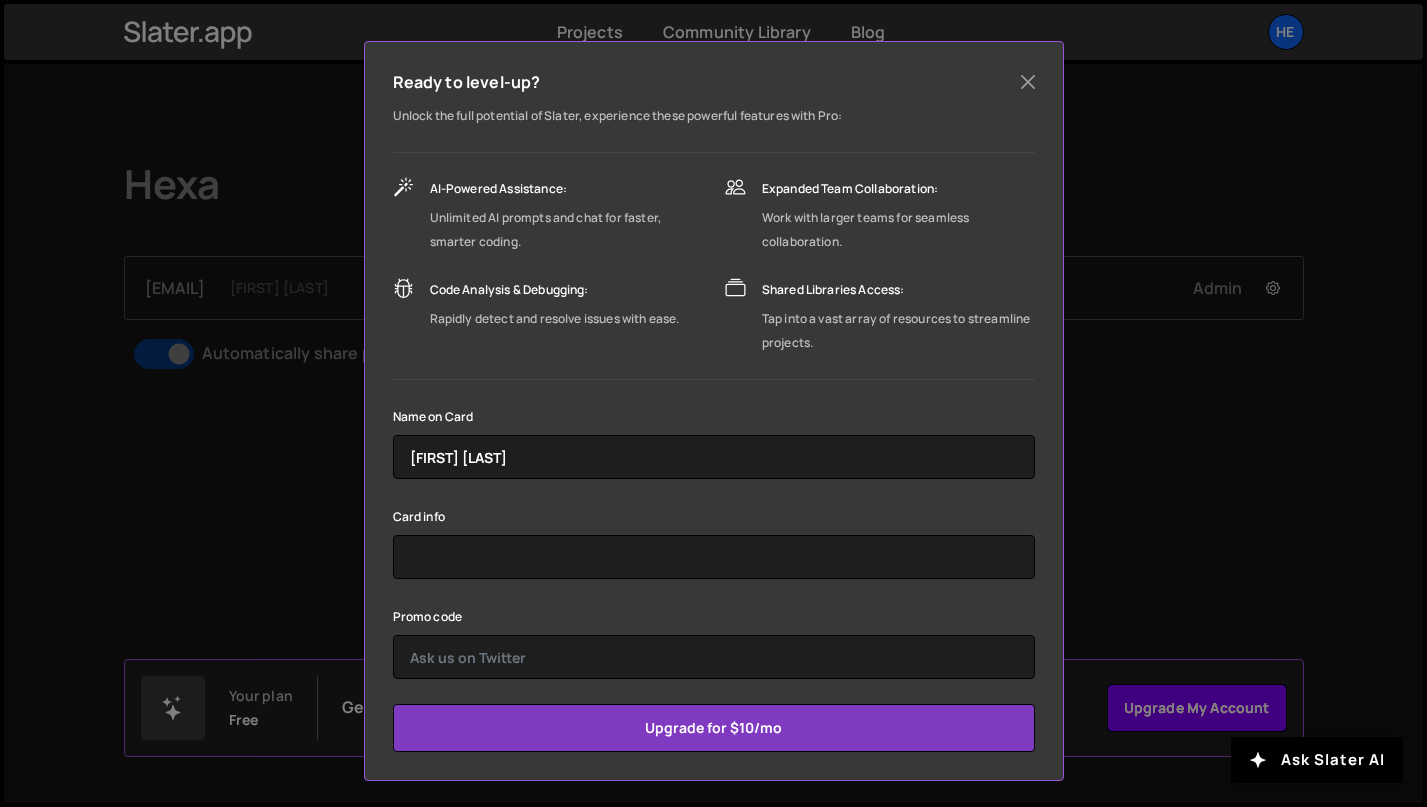 scroll, scrollTop: 0, scrollLeft: 0, axis: both 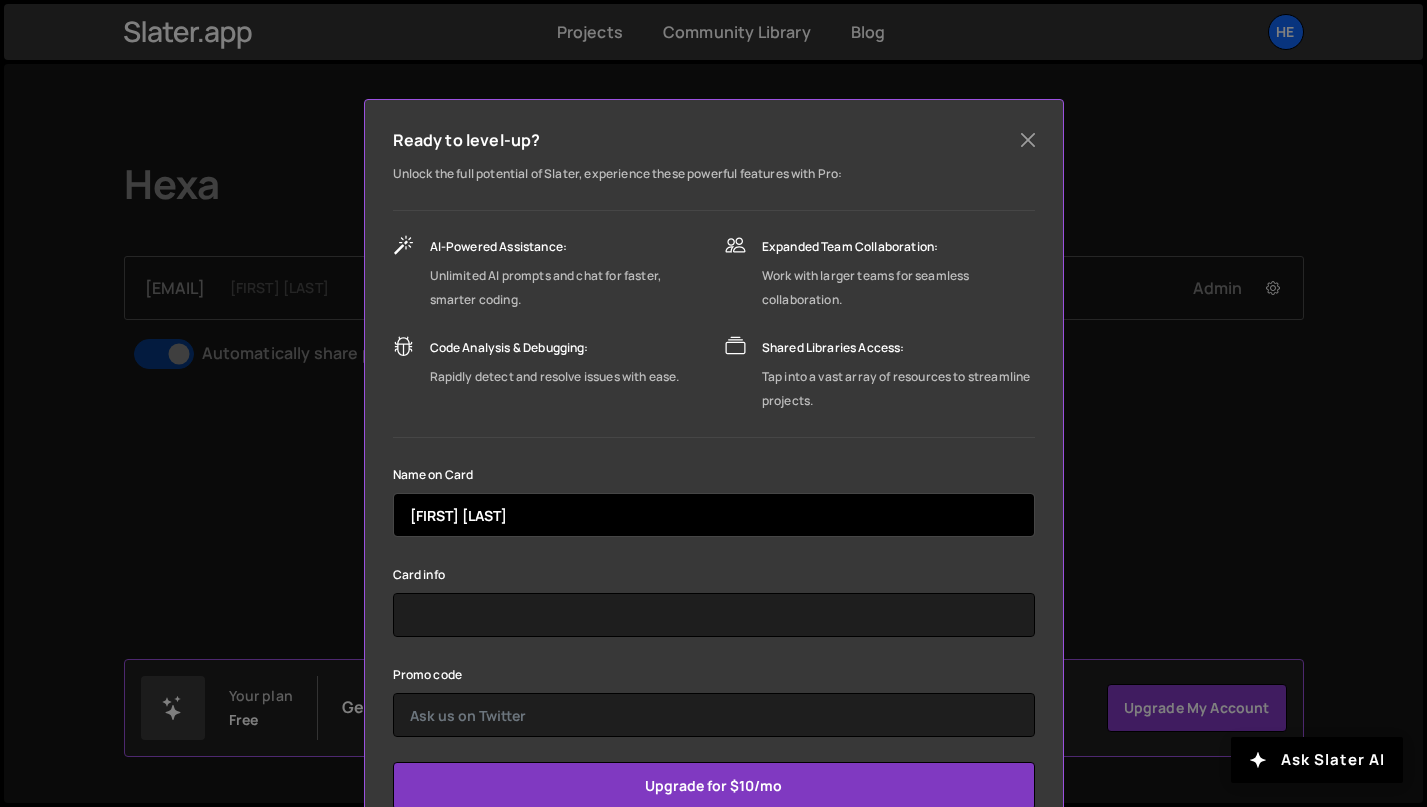click on "tanguy garez" at bounding box center [714, 515] 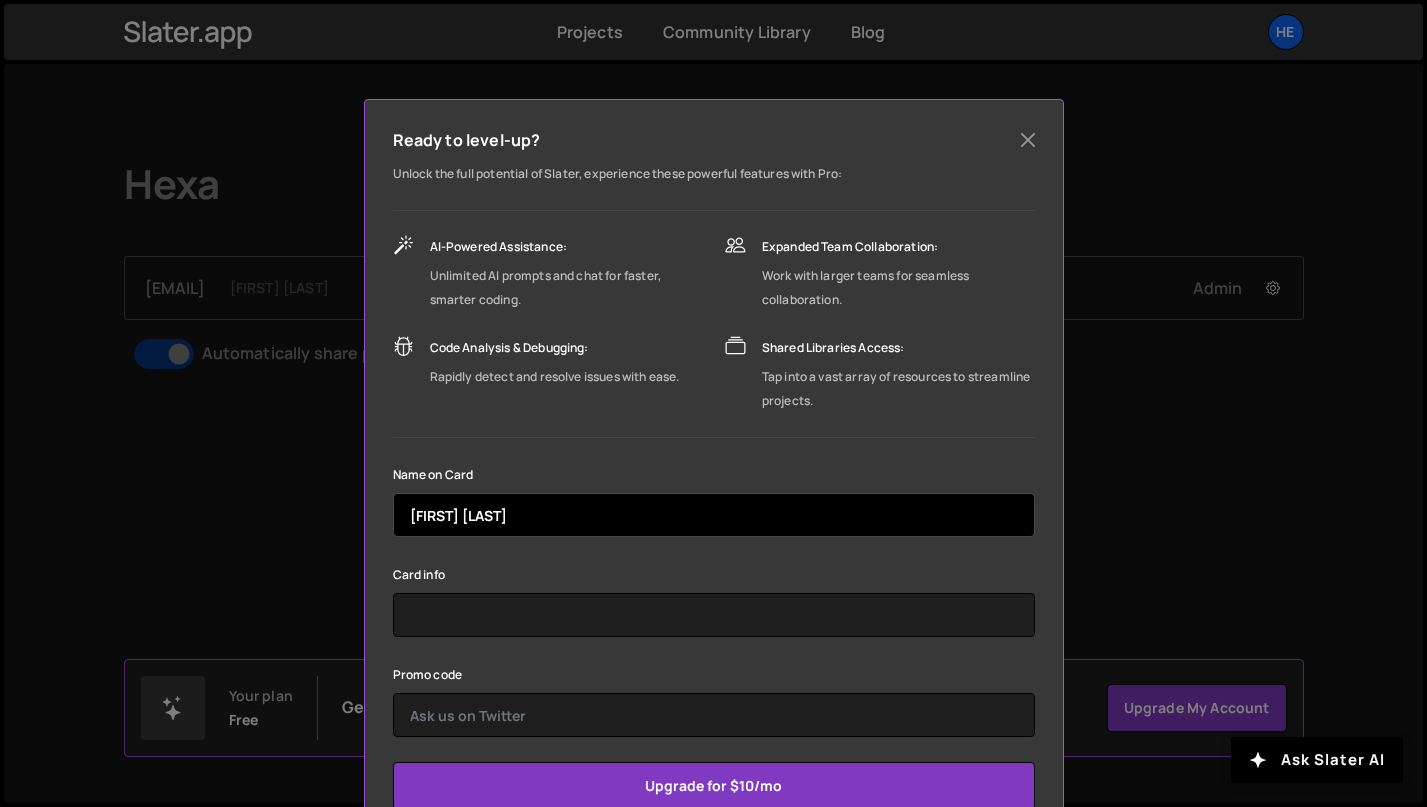 scroll, scrollTop: 159, scrollLeft: 0, axis: vertical 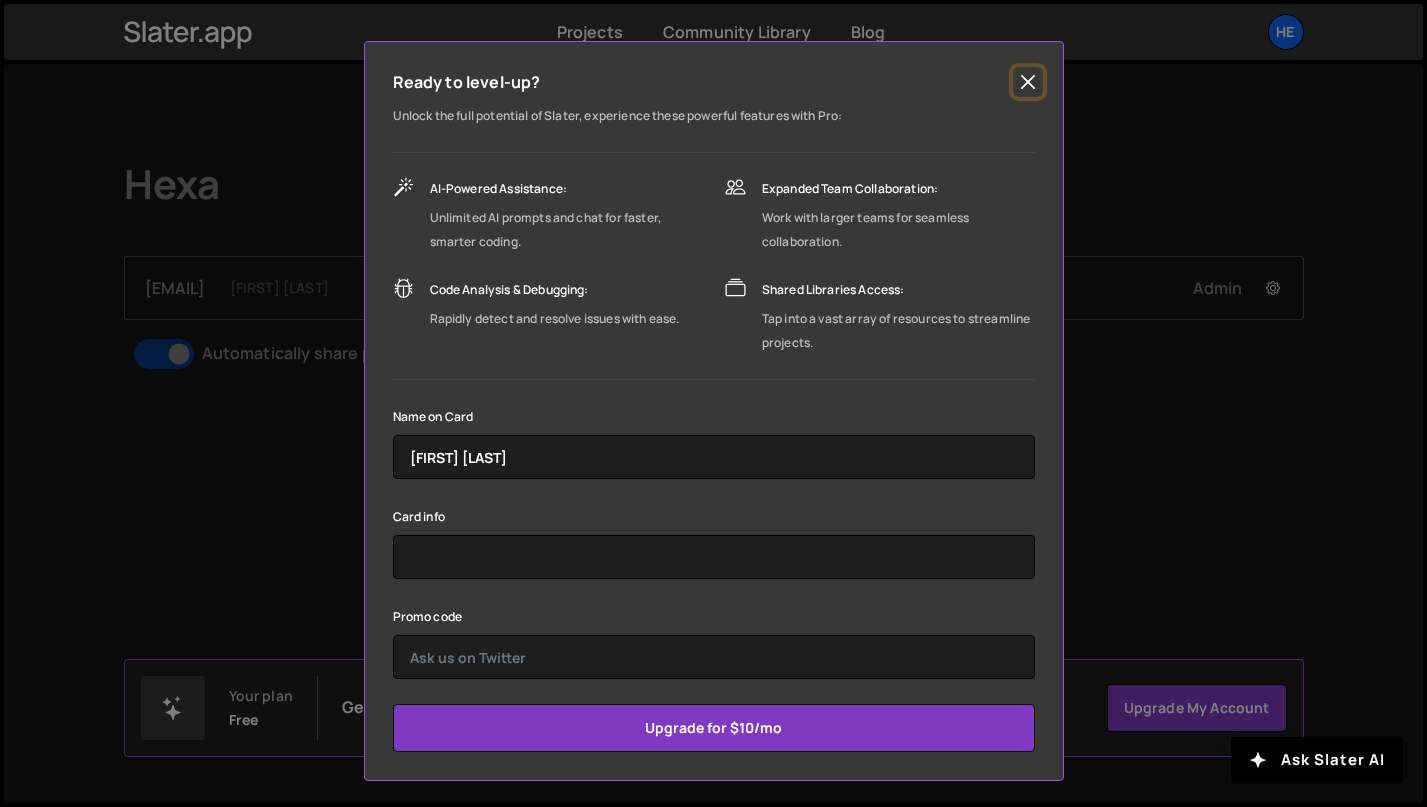 click at bounding box center [1028, 82] 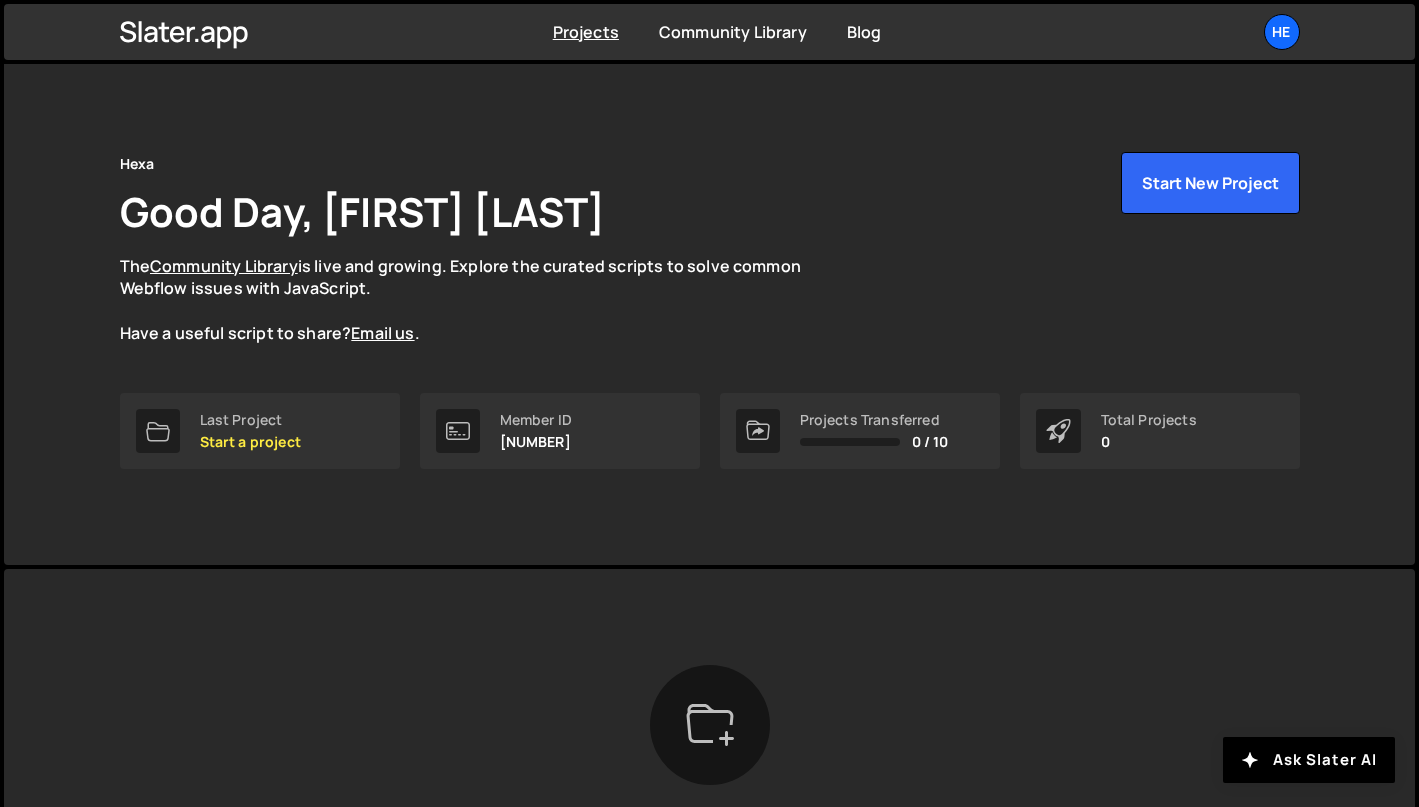 scroll, scrollTop: 0, scrollLeft: 0, axis: both 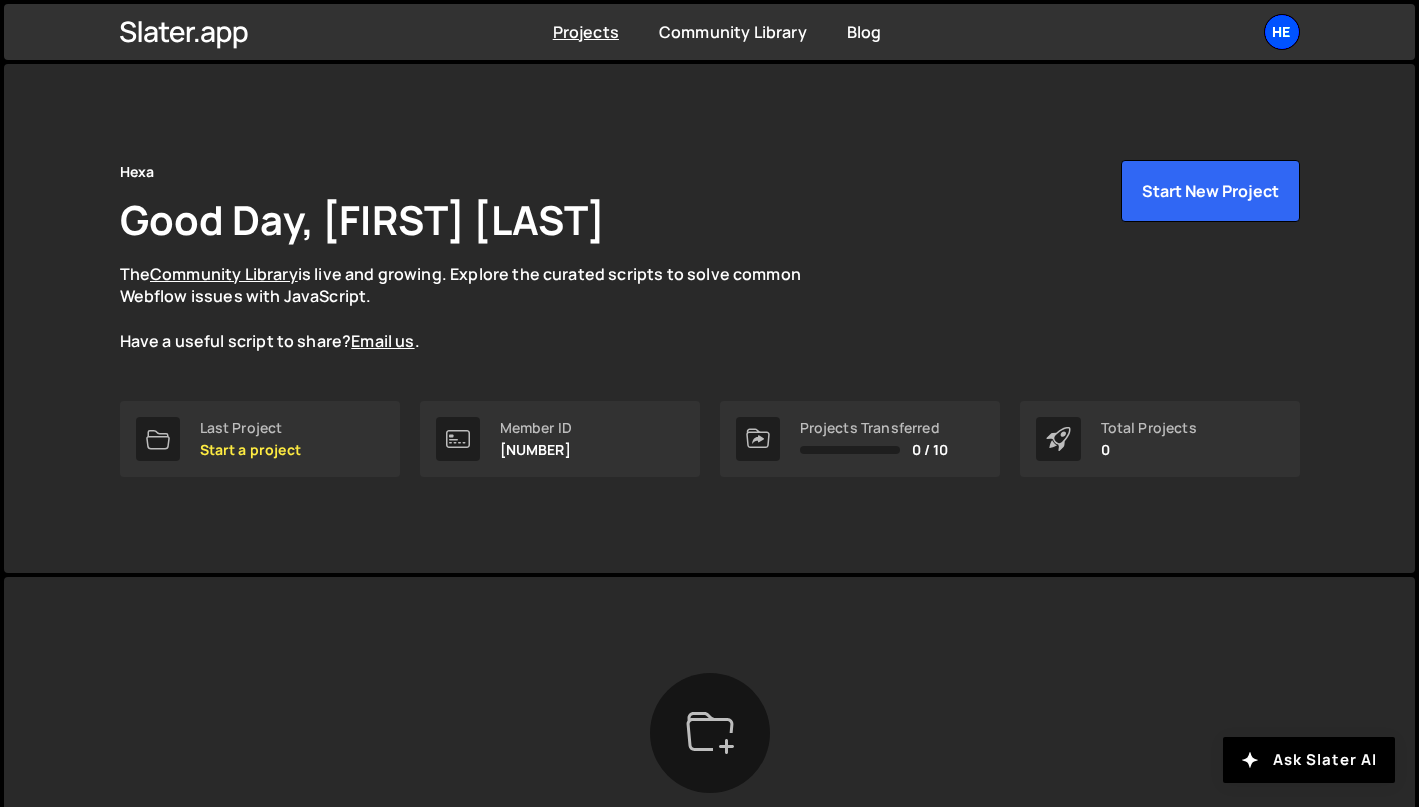 click on "He" at bounding box center (1282, 32) 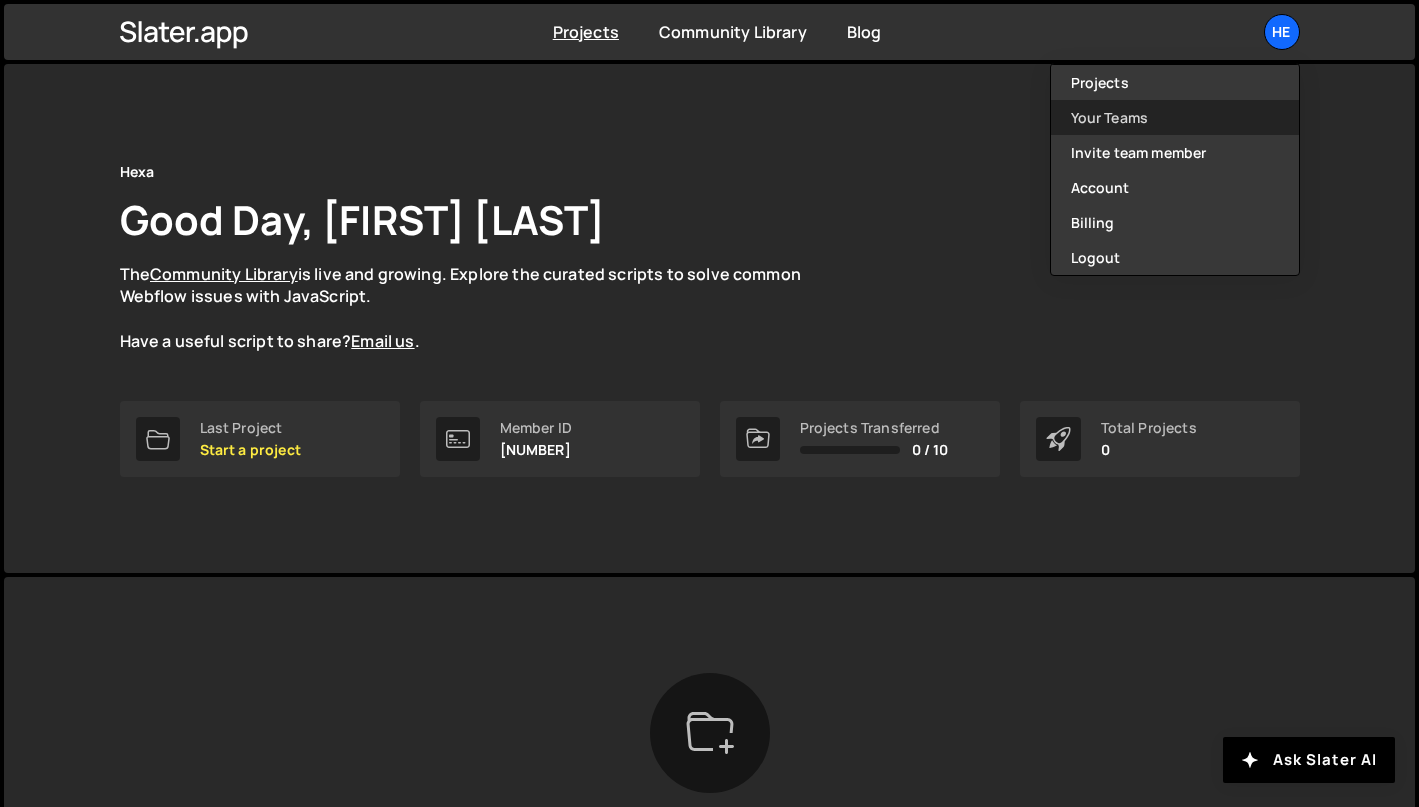 click on "Your Teams" at bounding box center [1175, 117] 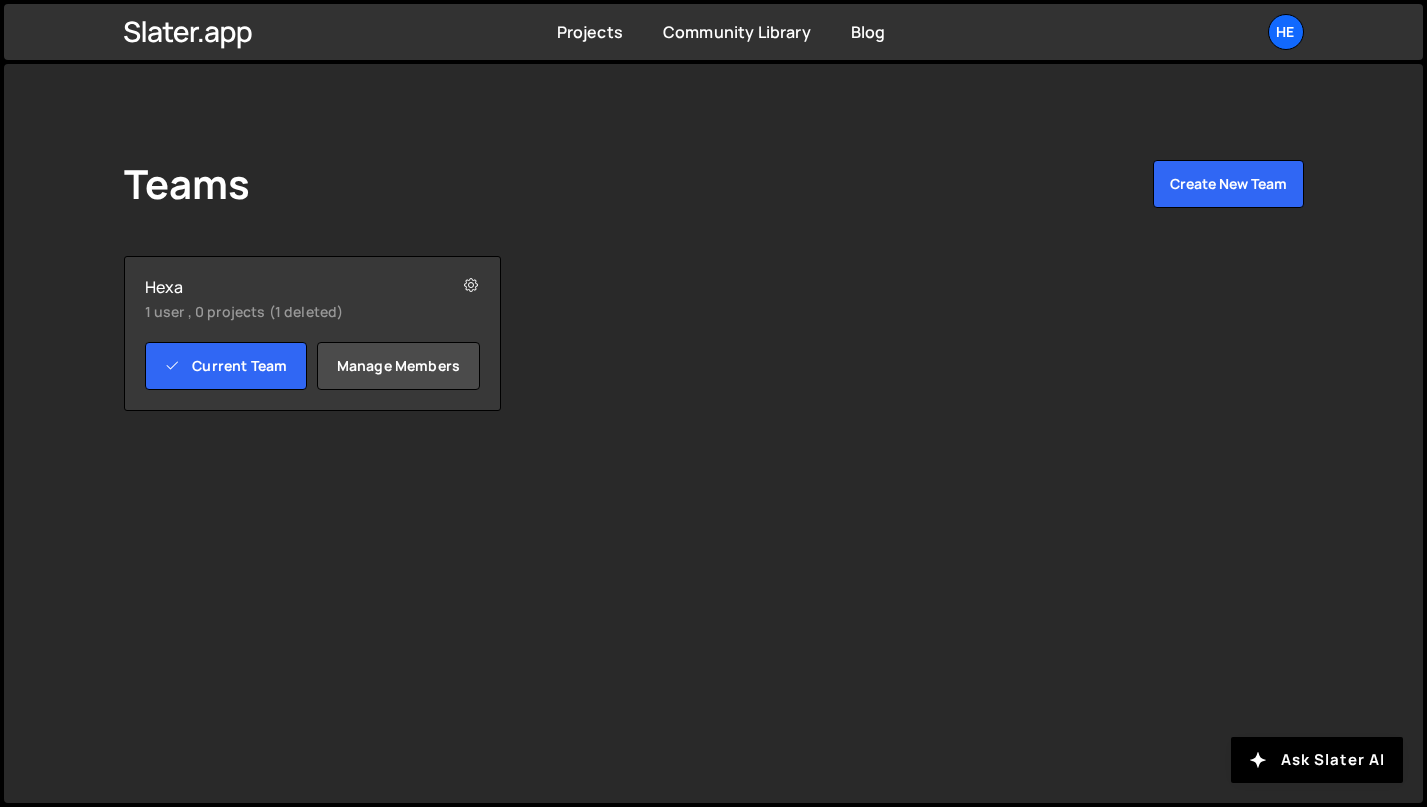 scroll, scrollTop: 0, scrollLeft: 0, axis: both 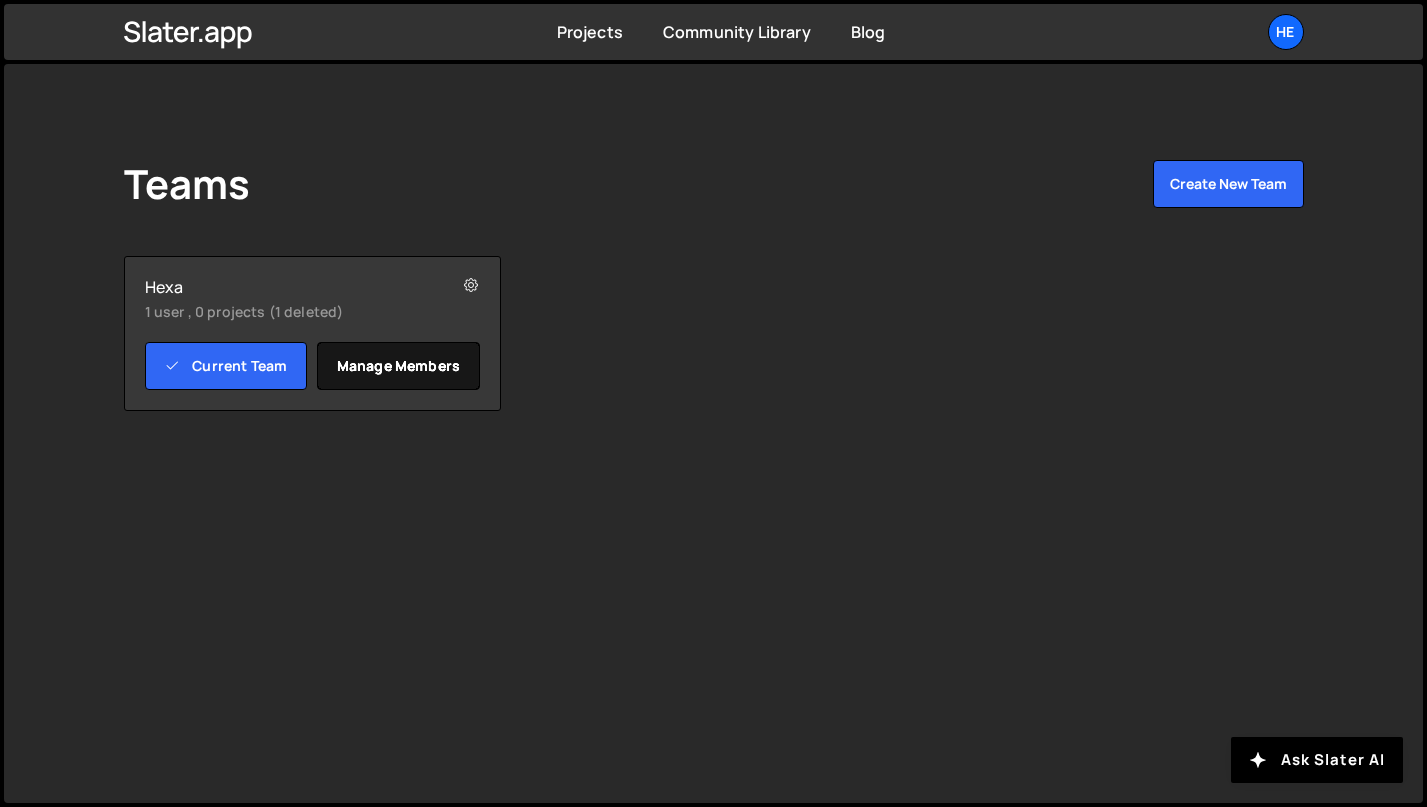 click on "Manage members" at bounding box center [398, 366] 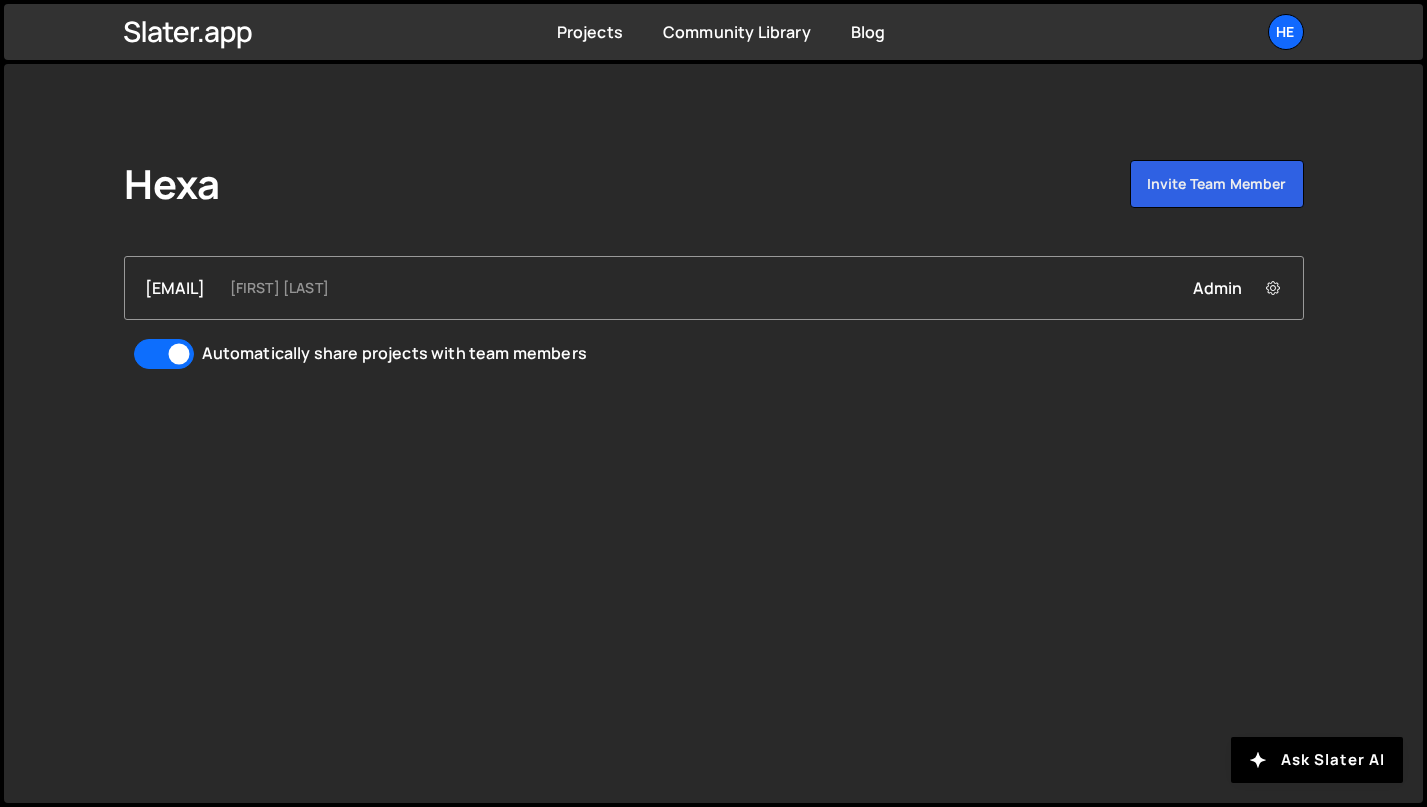 scroll, scrollTop: 0, scrollLeft: 0, axis: both 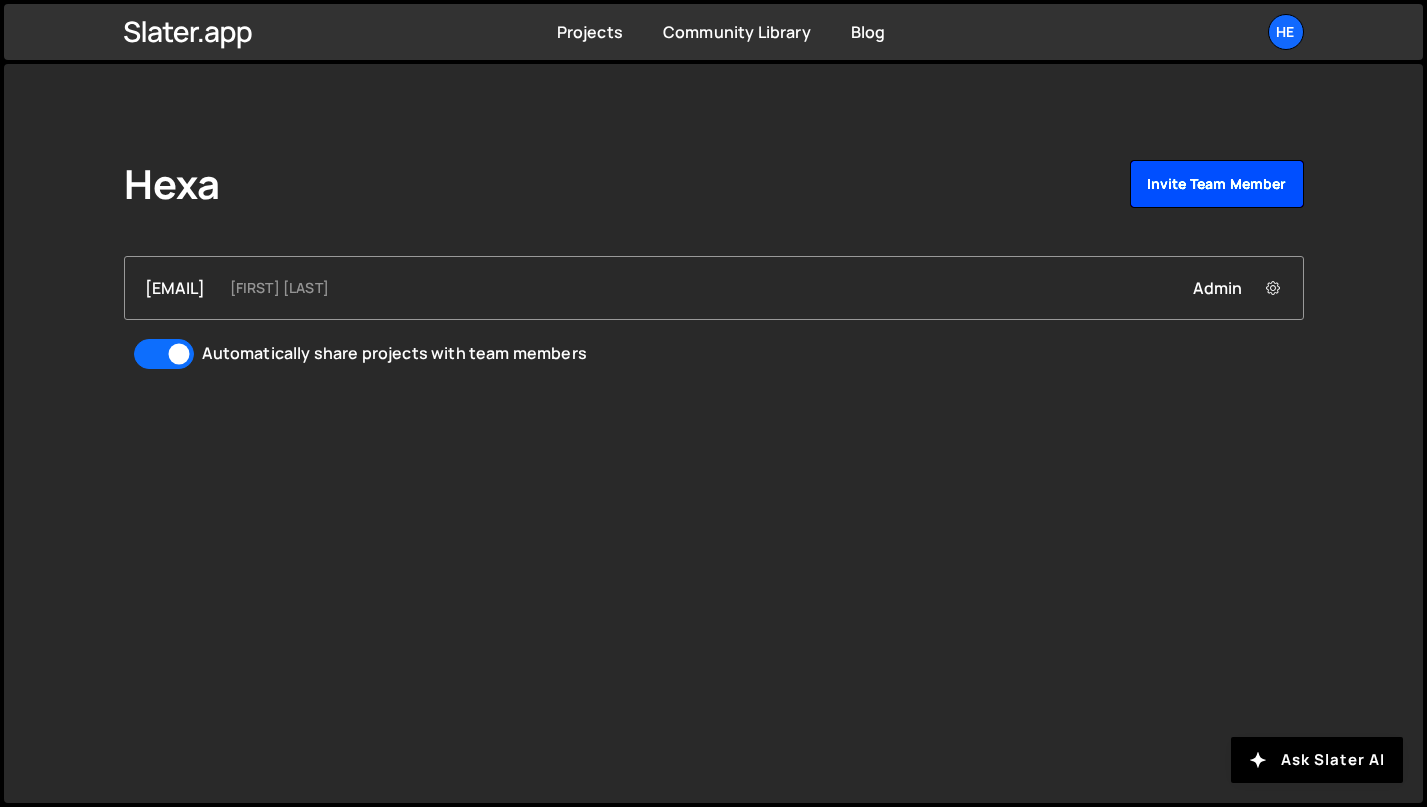 click on "Invite team member" at bounding box center (1217, 184) 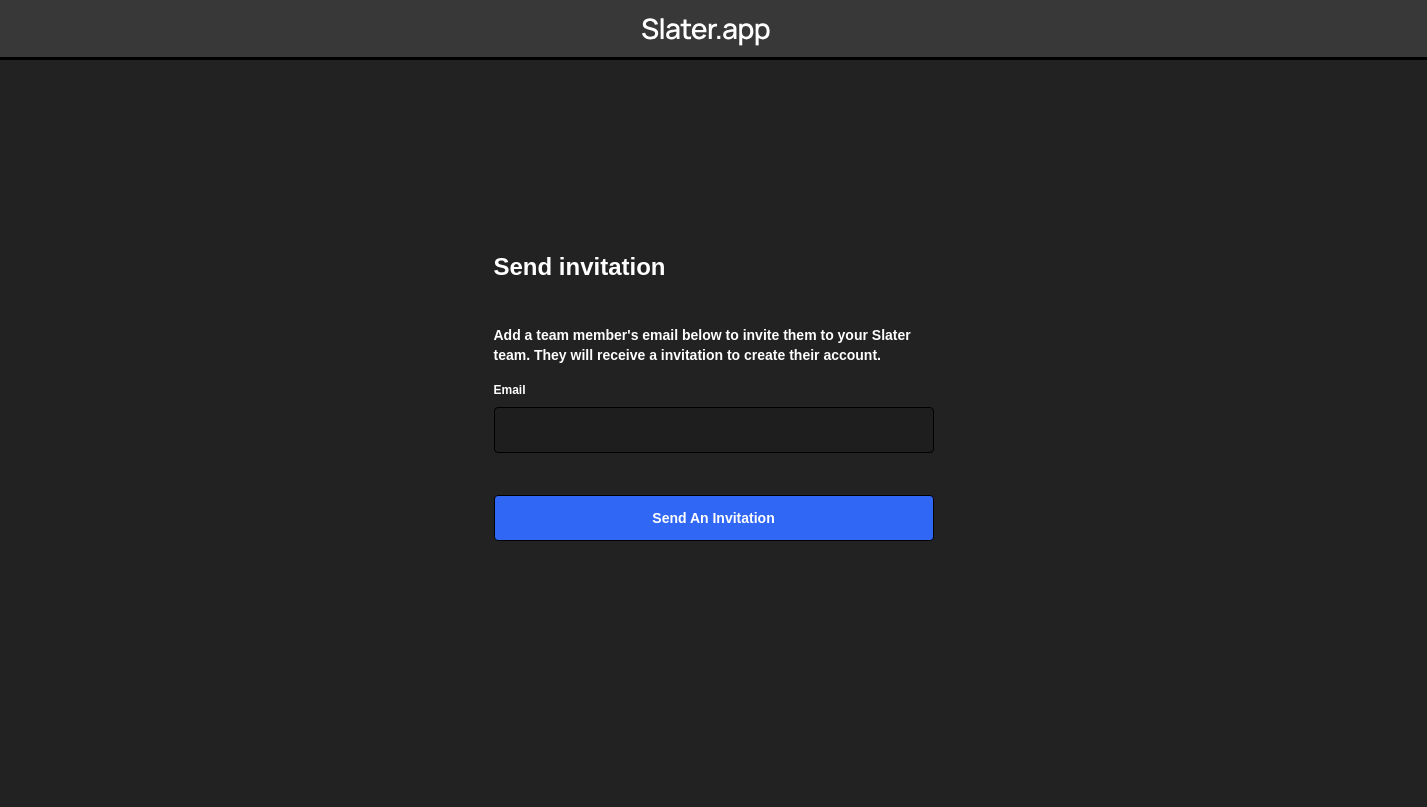 scroll, scrollTop: 0, scrollLeft: 0, axis: both 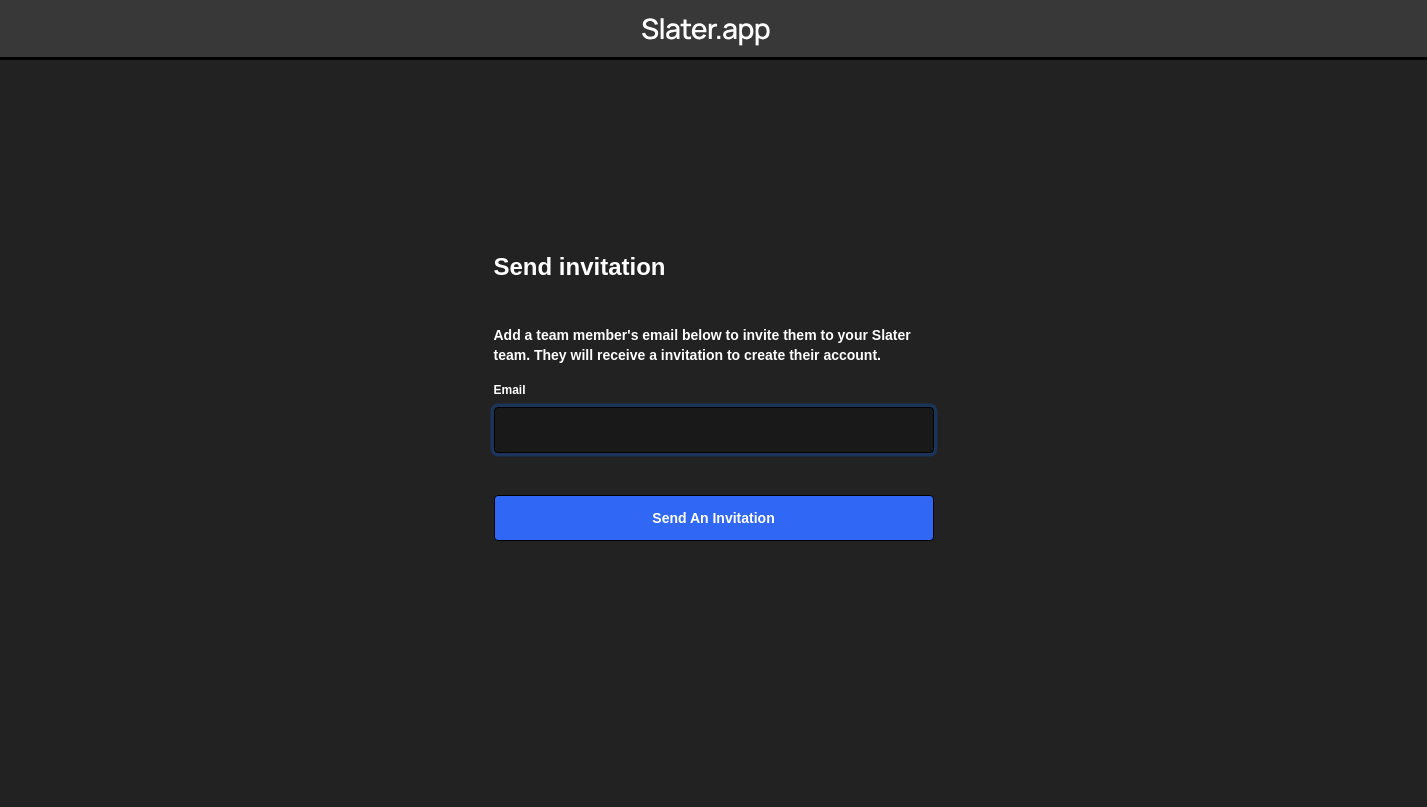 click on "Email" at bounding box center (714, 430) 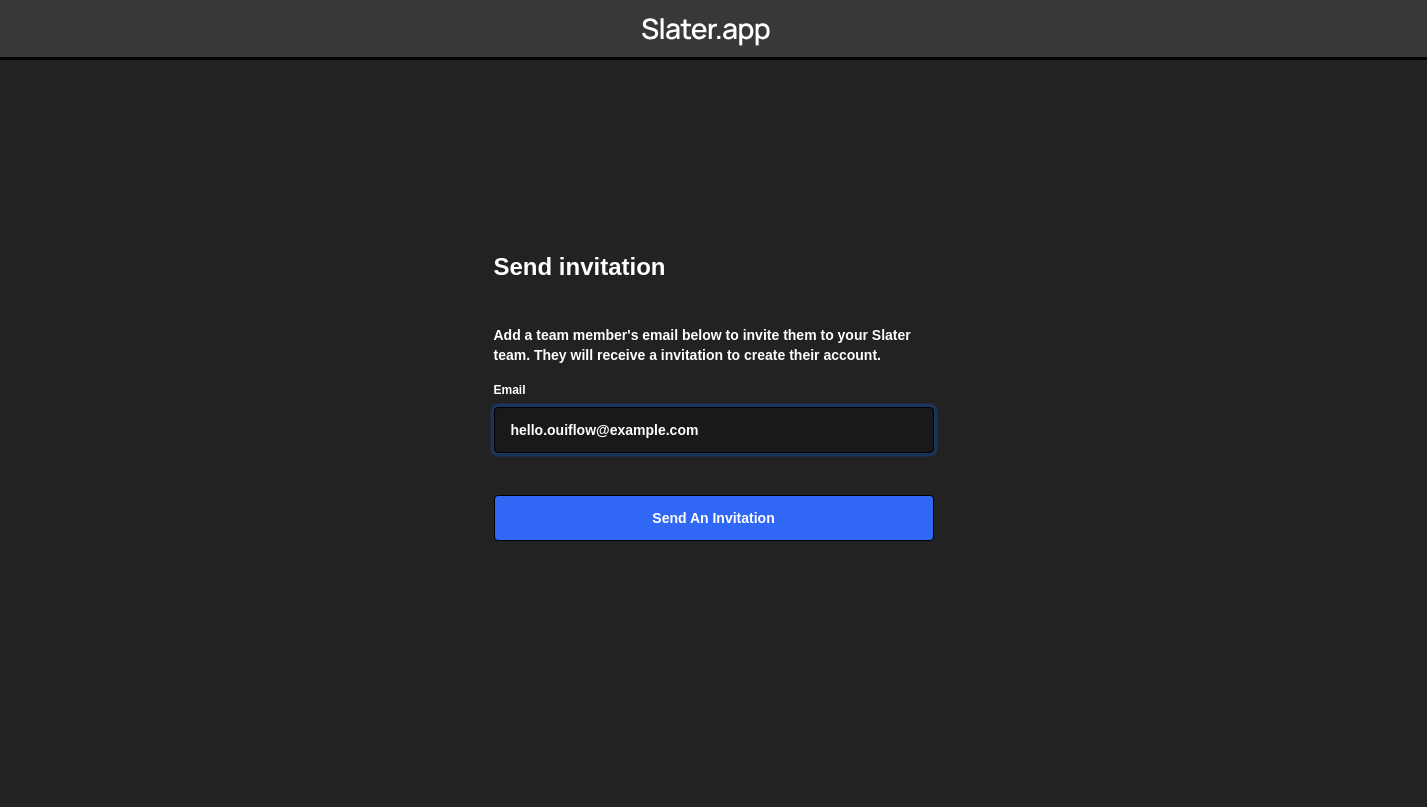 type on "hello.ouiflow@gmail.com" 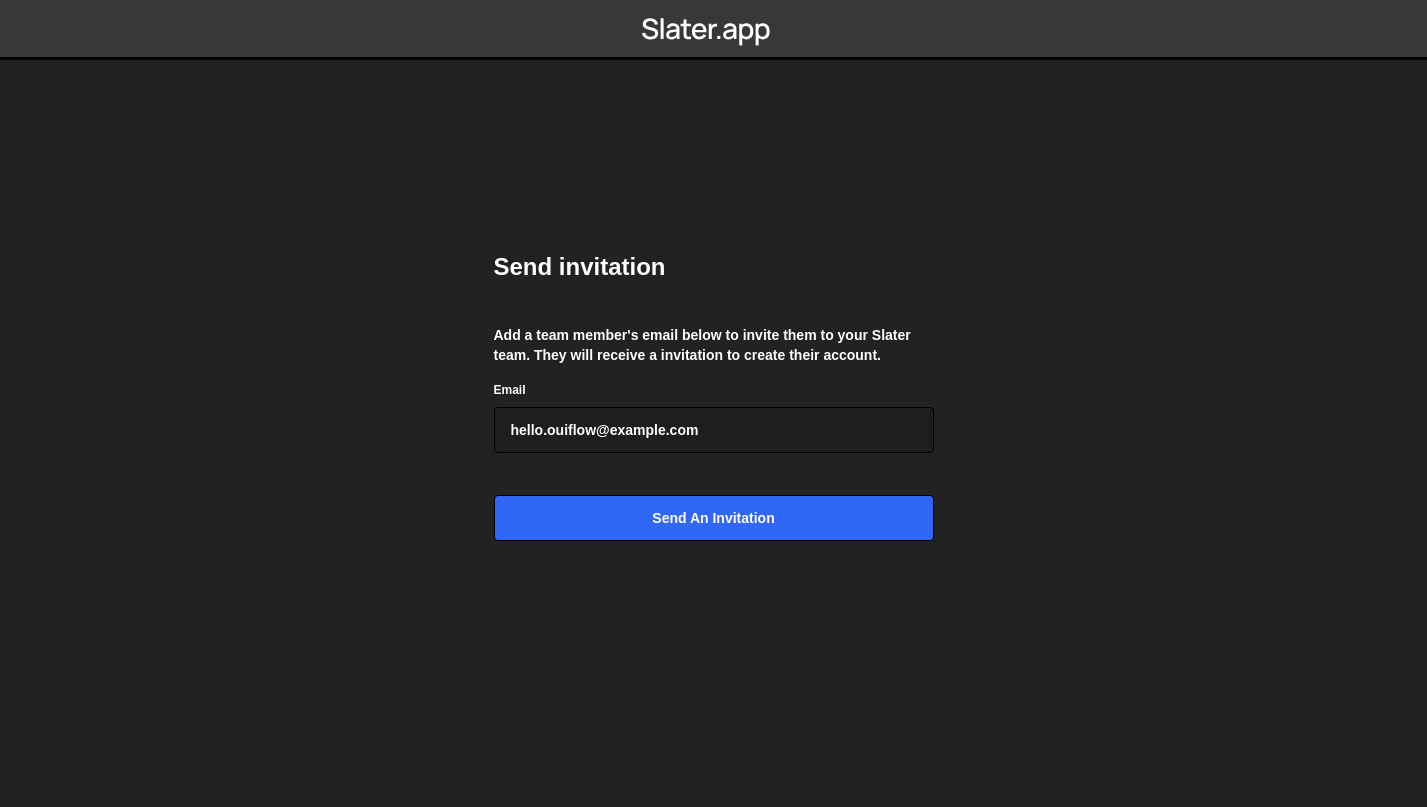 click on "Send invitation
Add a team member's email below to invite them to your Slater team. They will receive a invitation to create their account.
Email
hello.ouiflow@gmail.com
Send an invitation" at bounding box center [713, 403] 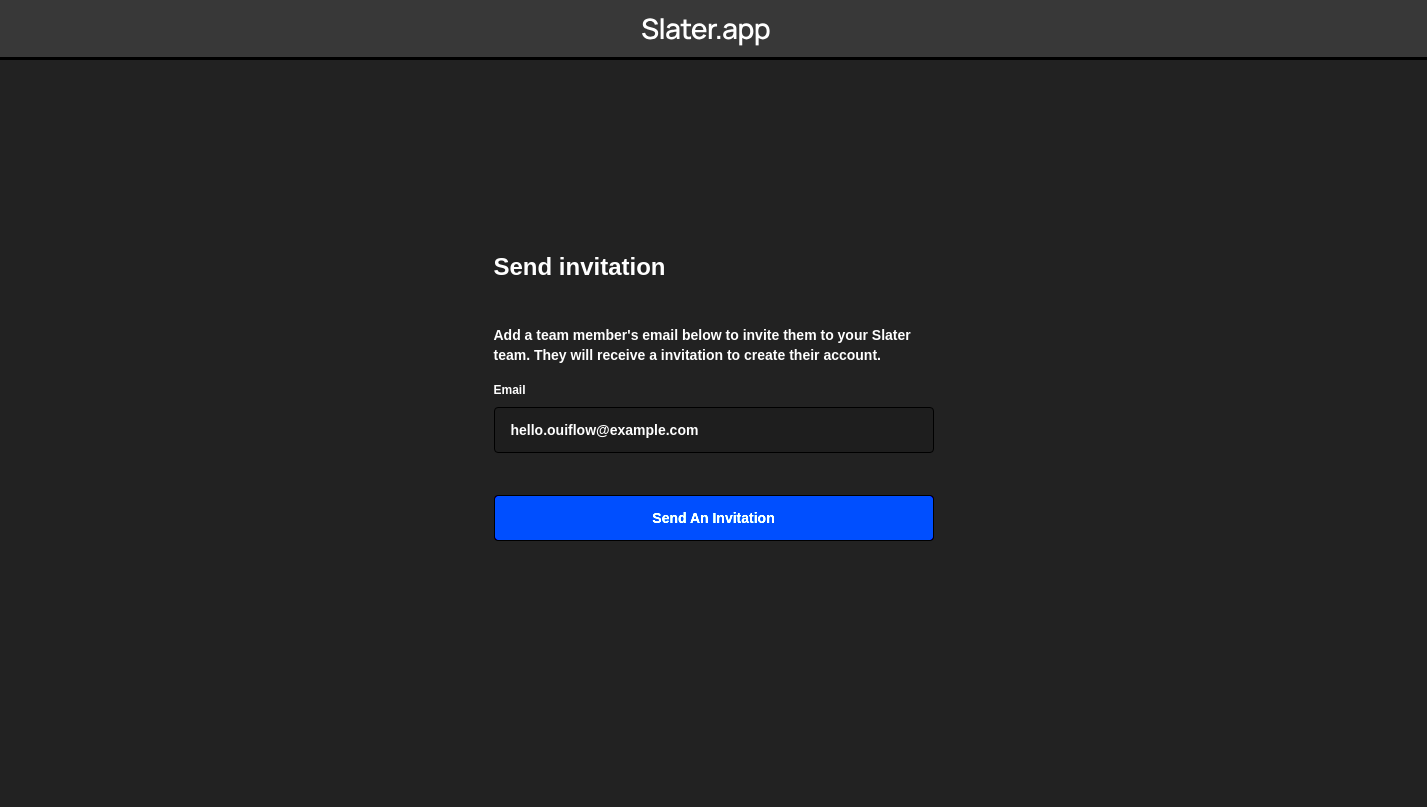 click on "Send an invitation" at bounding box center [714, 518] 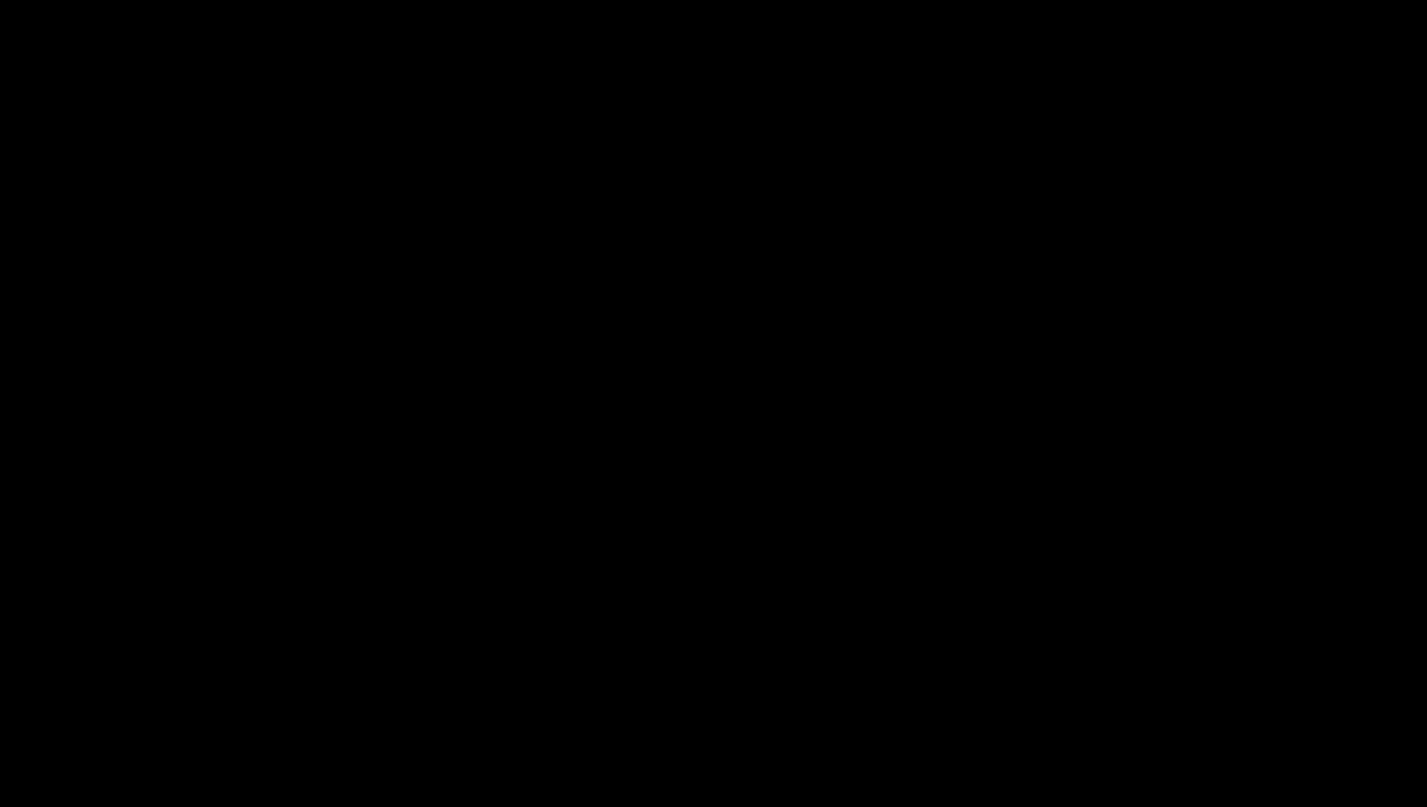 scroll, scrollTop: 0, scrollLeft: 0, axis: both 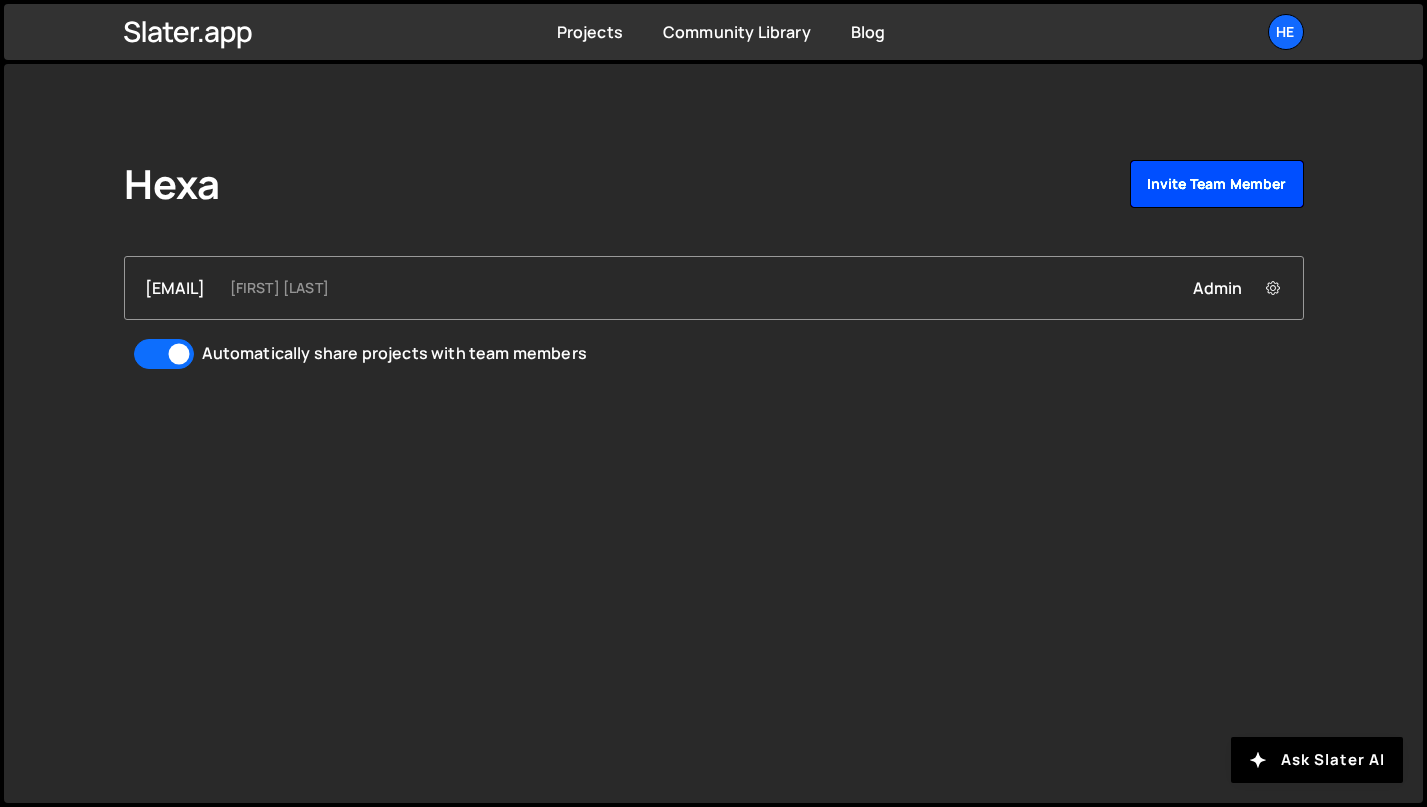 click on "Invite team member" at bounding box center [1217, 184] 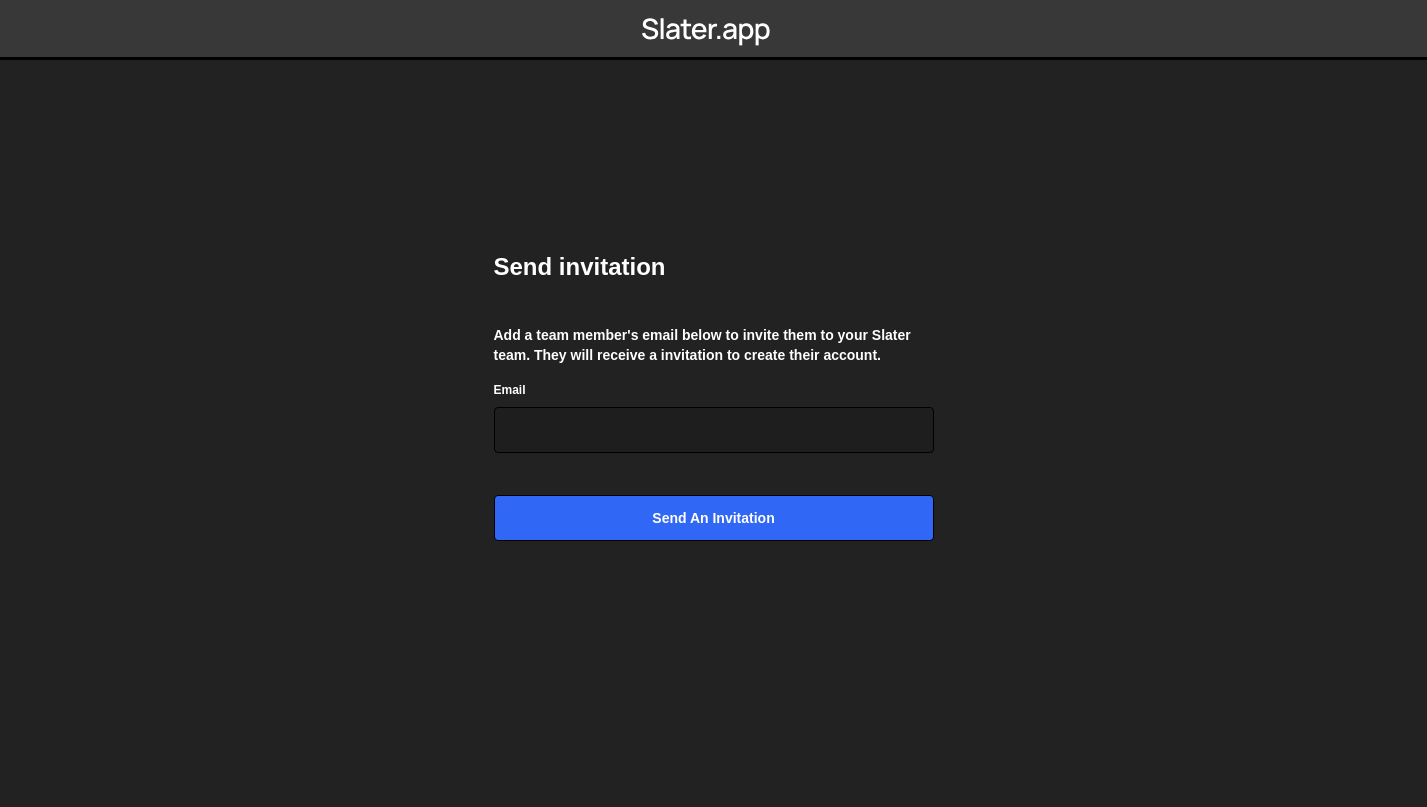 scroll, scrollTop: 0, scrollLeft: 0, axis: both 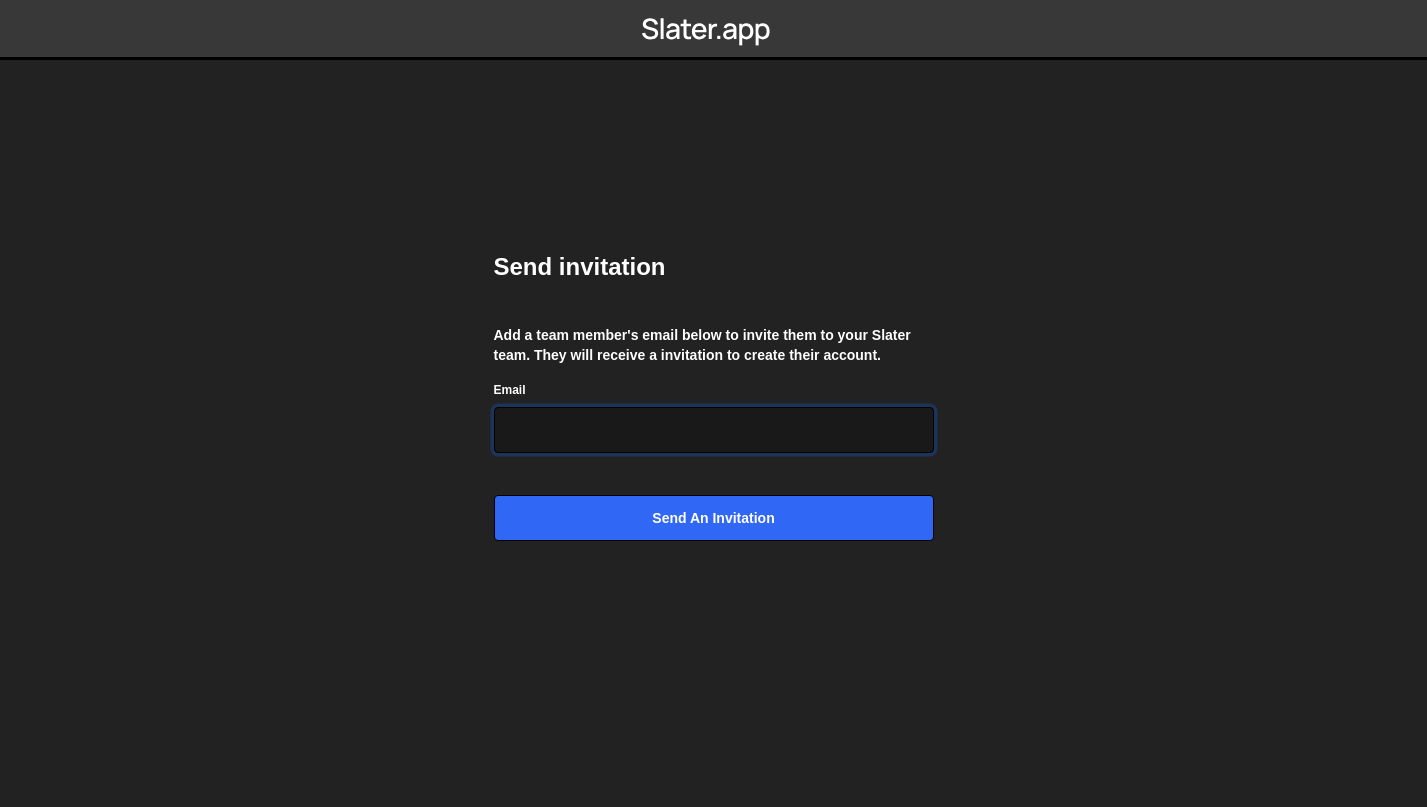click on "Email" at bounding box center (714, 430) 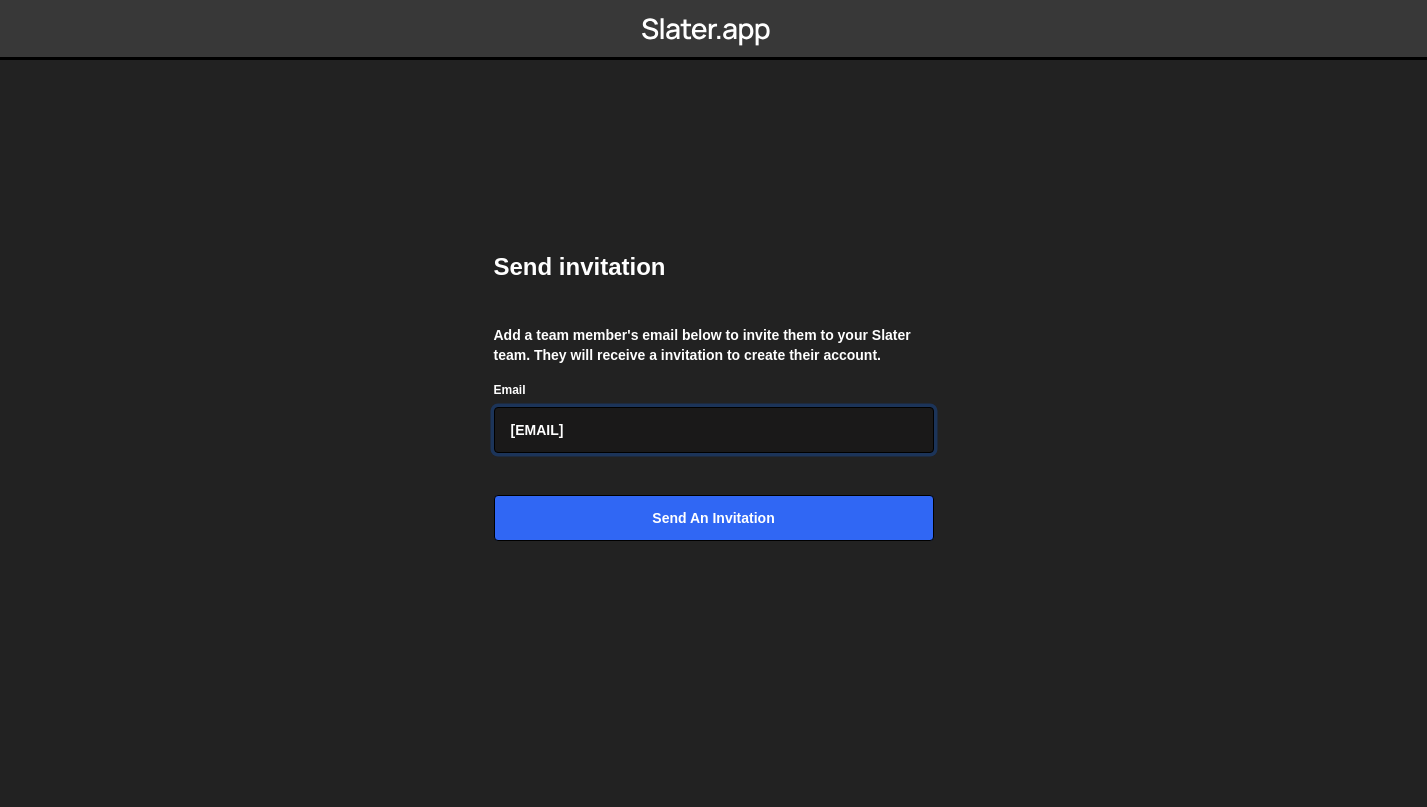 type on "[EMAIL]" 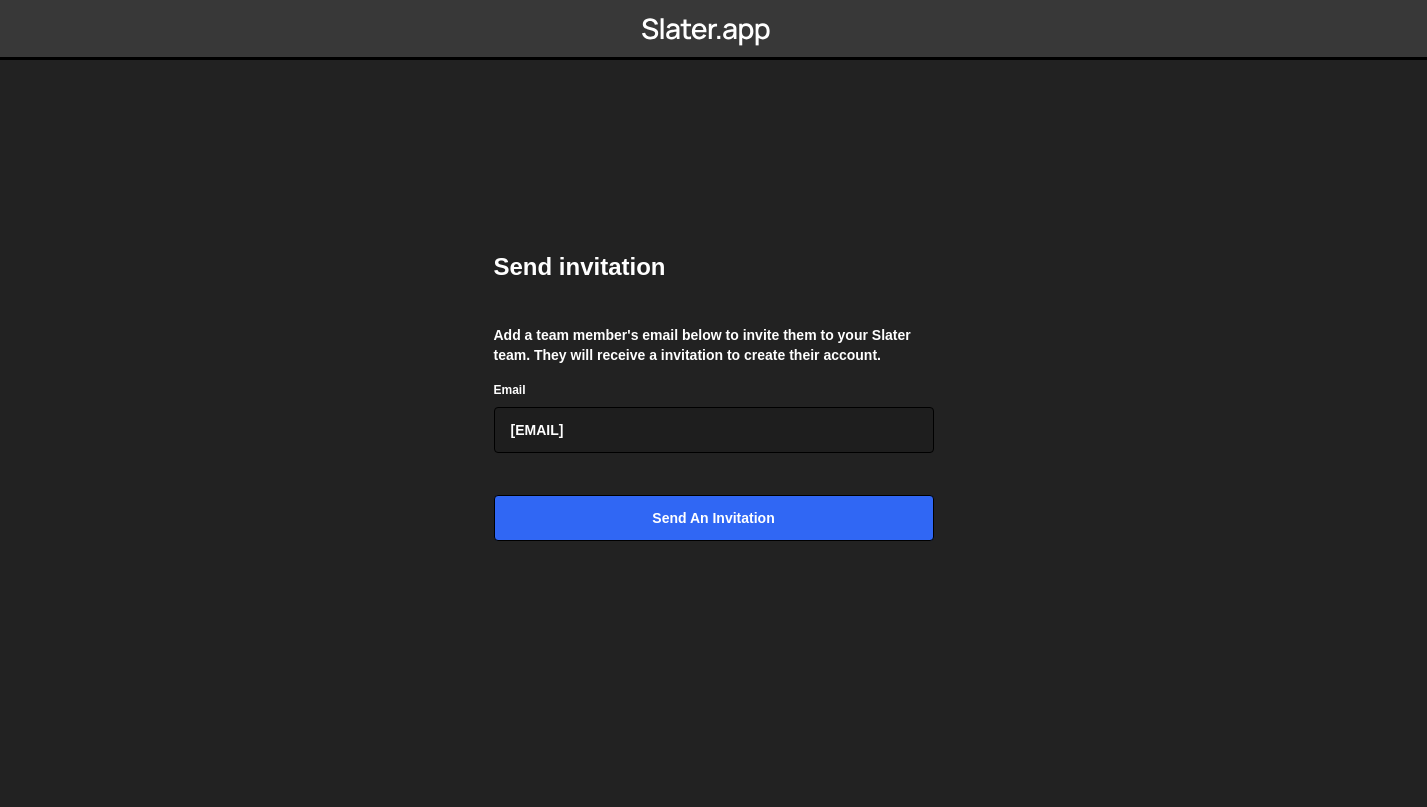 click on "Send invitation
Add a team member's email below to invite them to your Slater team. They will receive a invitation to create their account.
Email
alex.tuysuzian91@gmail.com
Send an invitation" at bounding box center (714, 404) 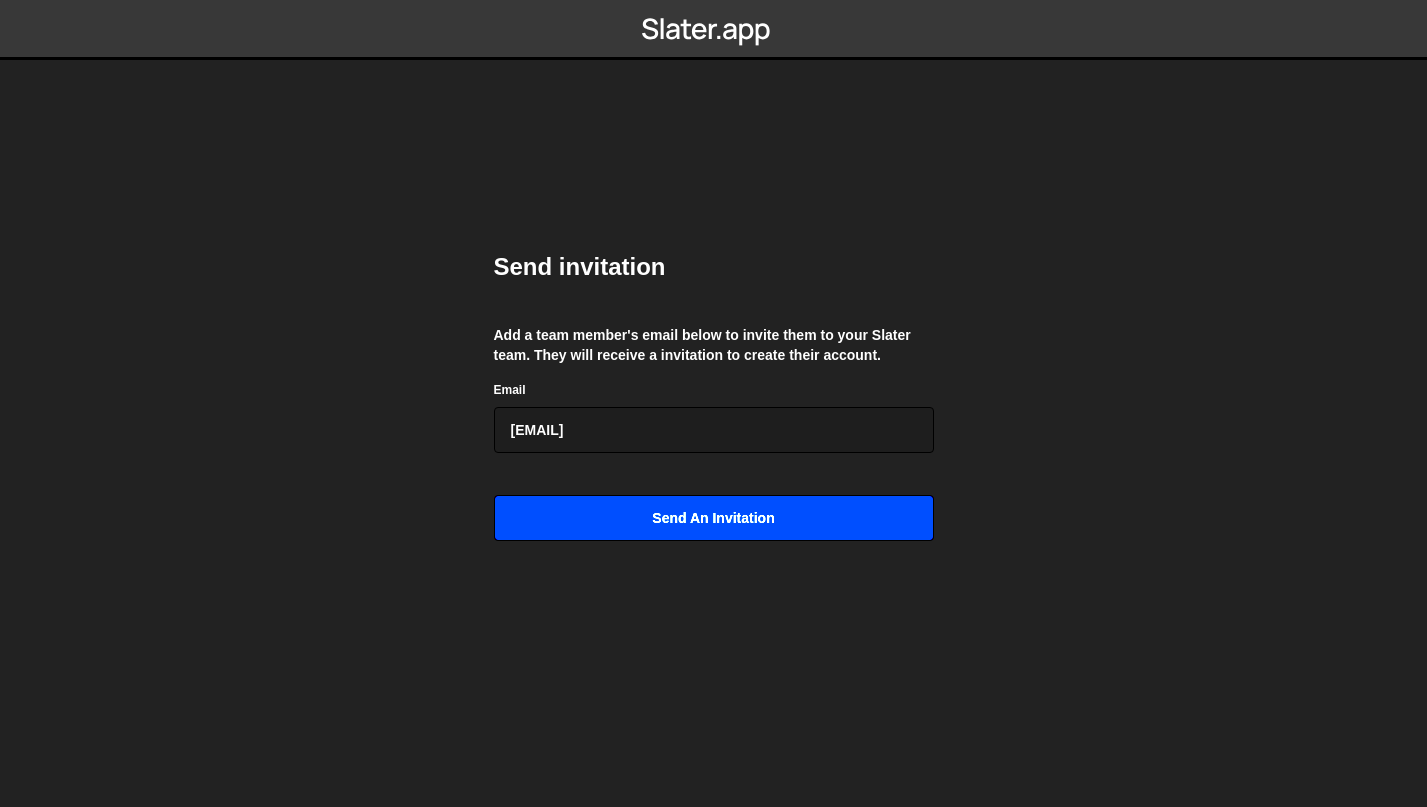 click on "Send an invitation" at bounding box center (714, 518) 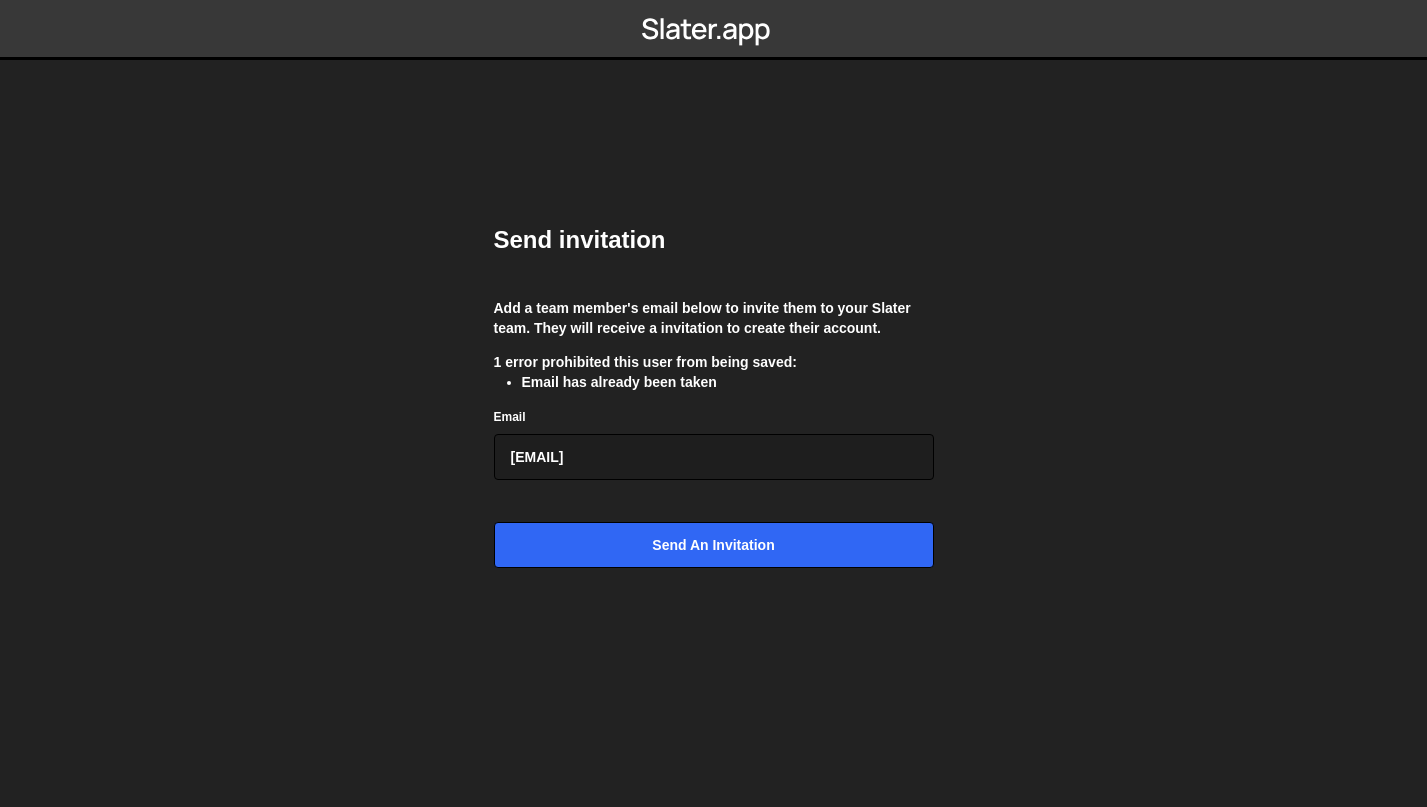 scroll, scrollTop: 0, scrollLeft: 0, axis: both 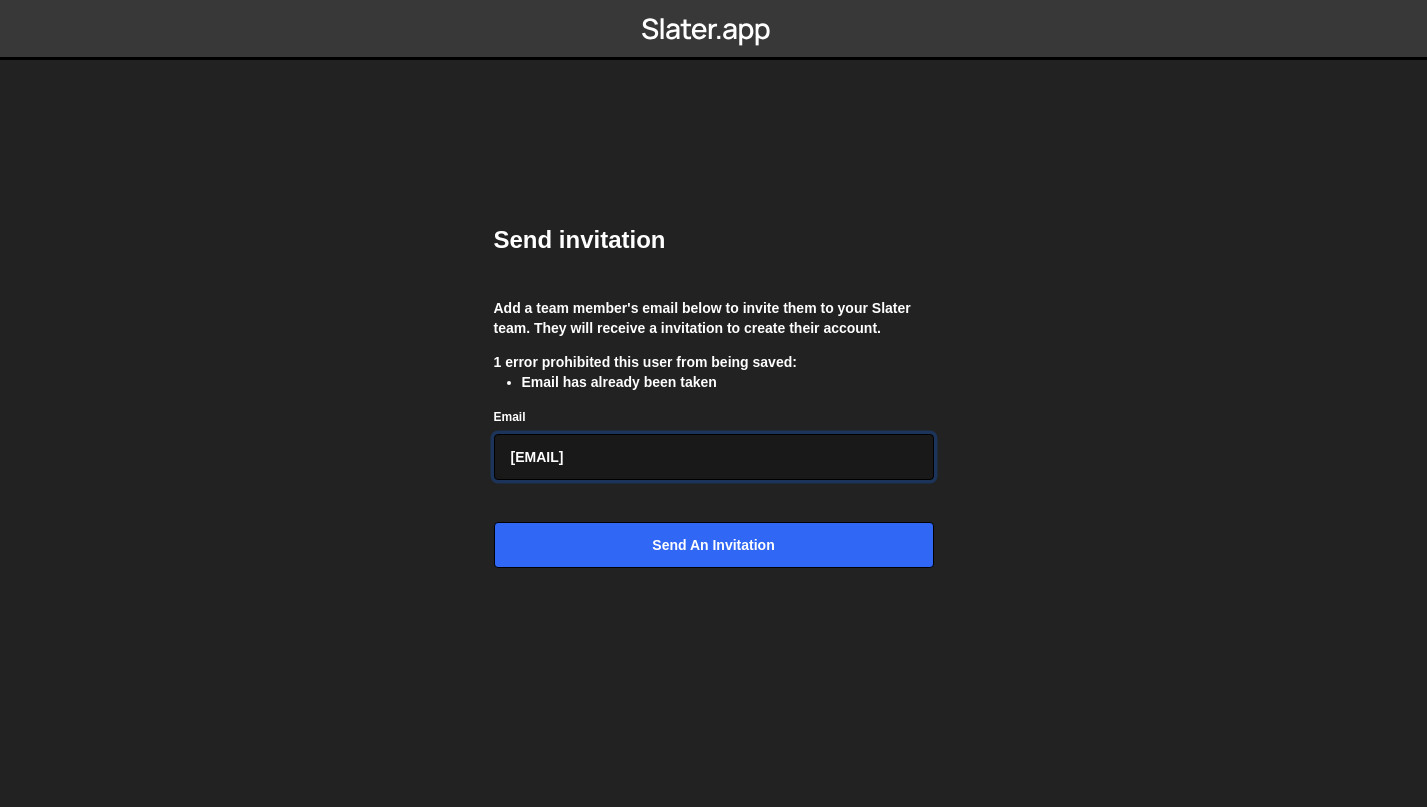 click on "[EMAIL]" at bounding box center (714, 457) 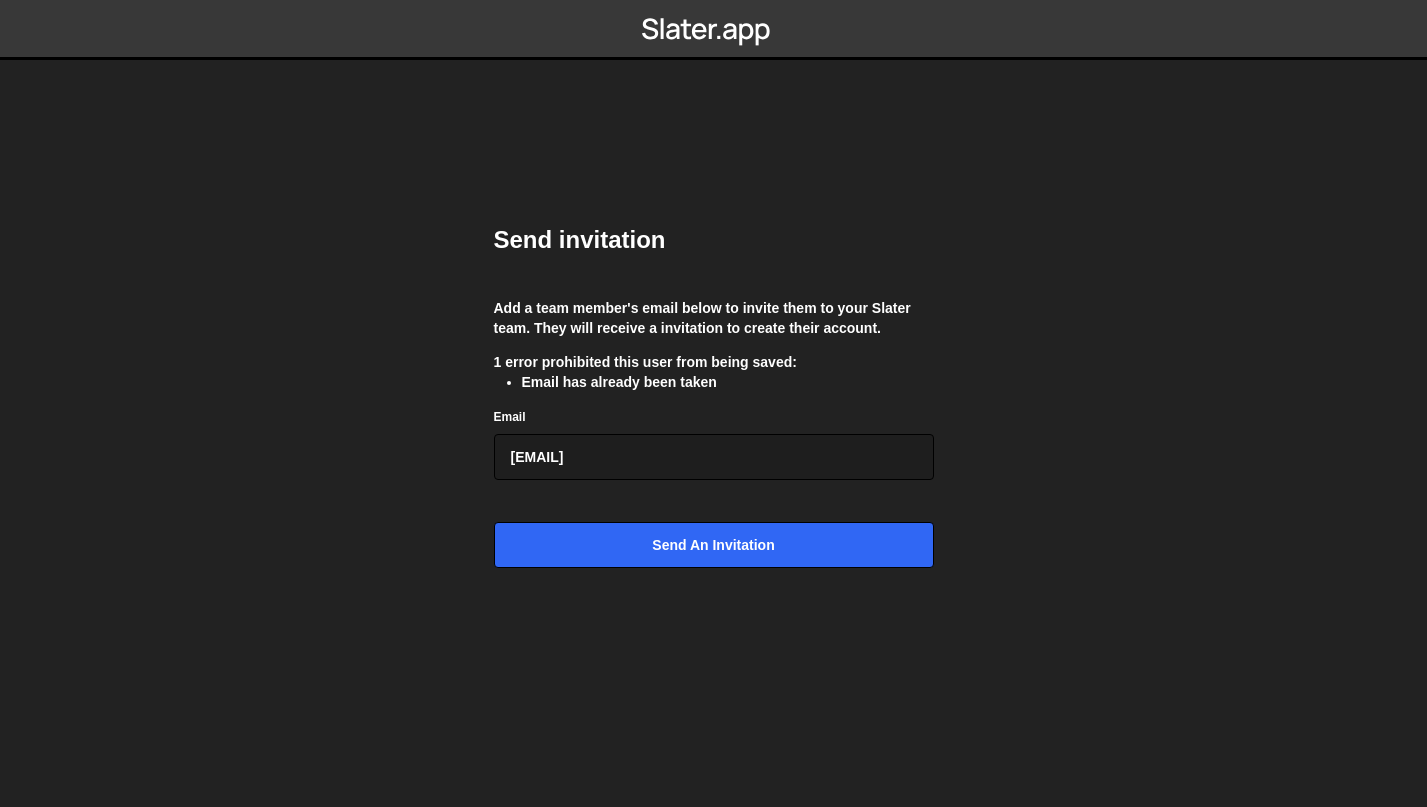 click on "Send invitation
Add a team member's email below to invite them to your Slater team. They will receive a invitation to create their account.
1 error prohibited this user from being saved:
Email has already been taken
Email
[EMAIL]
Send an invitation" at bounding box center (714, 403) 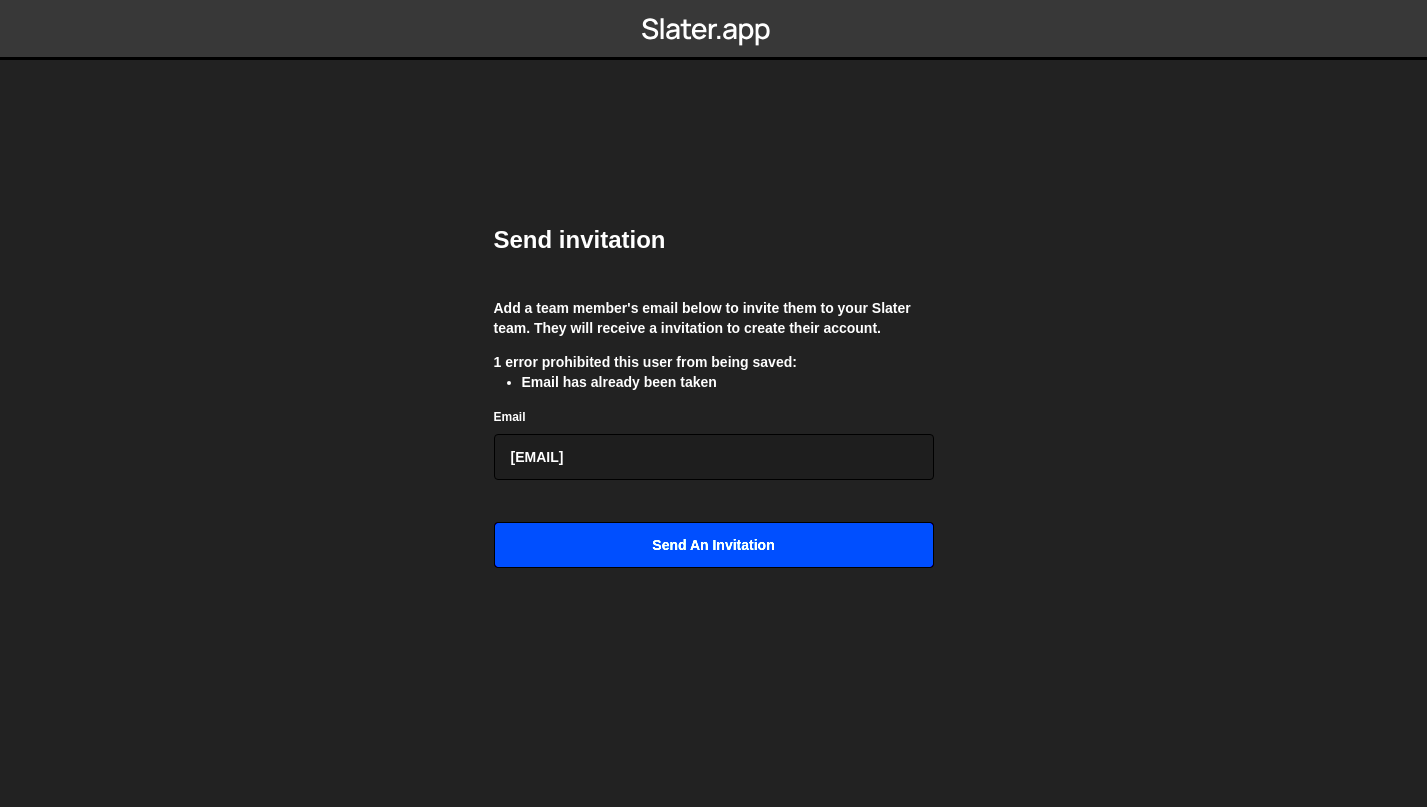 click on "Send an invitation" at bounding box center (714, 545) 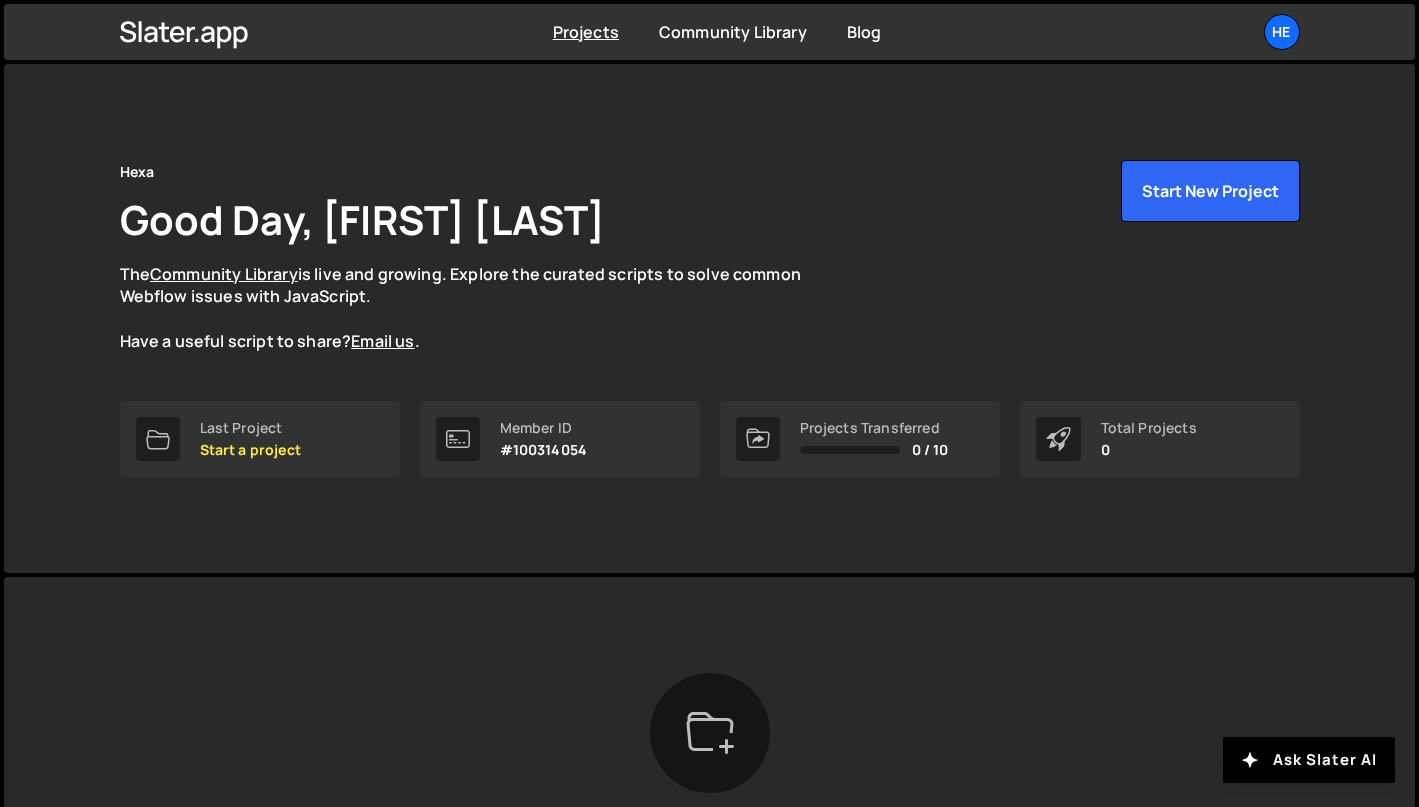 scroll, scrollTop: 0, scrollLeft: 0, axis: both 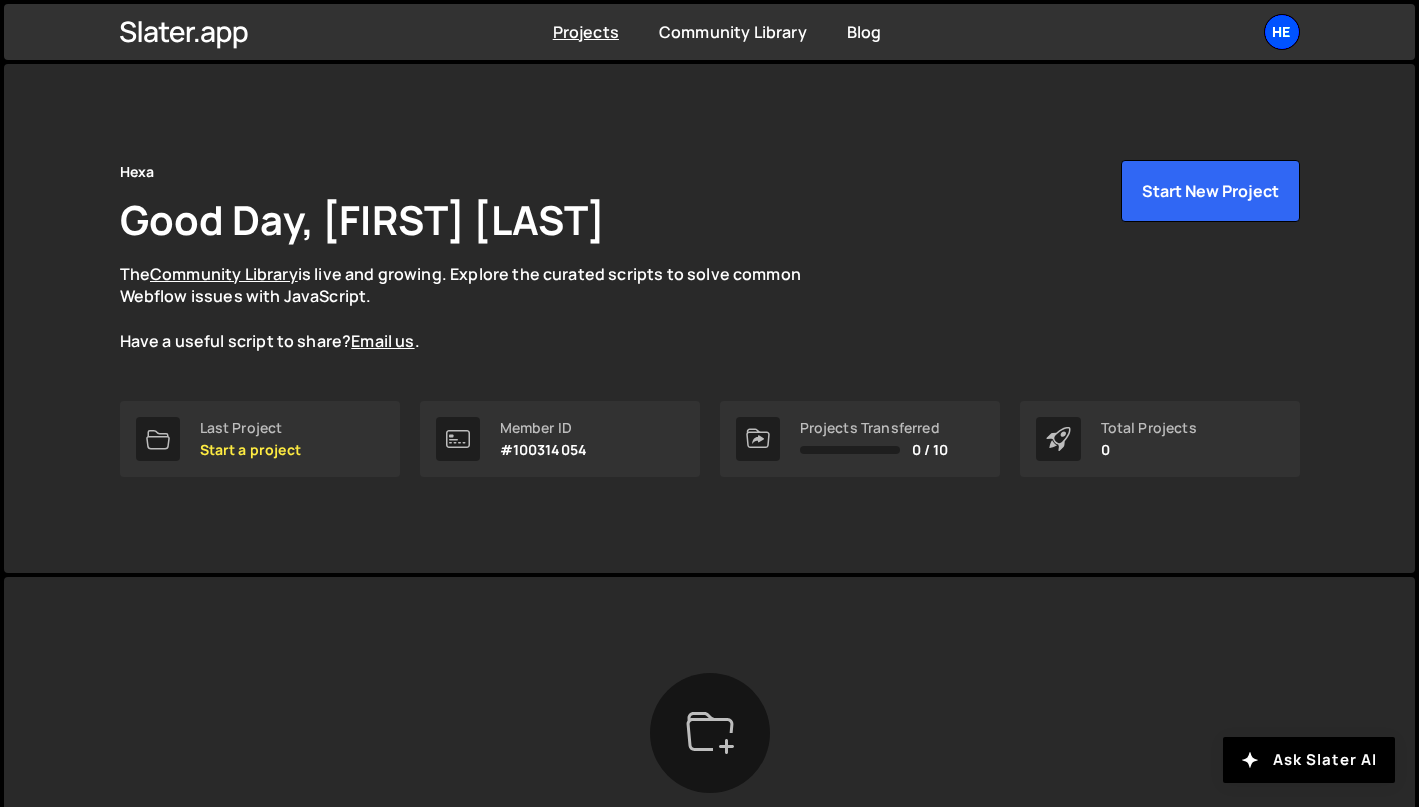 click on "He" at bounding box center (1282, 32) 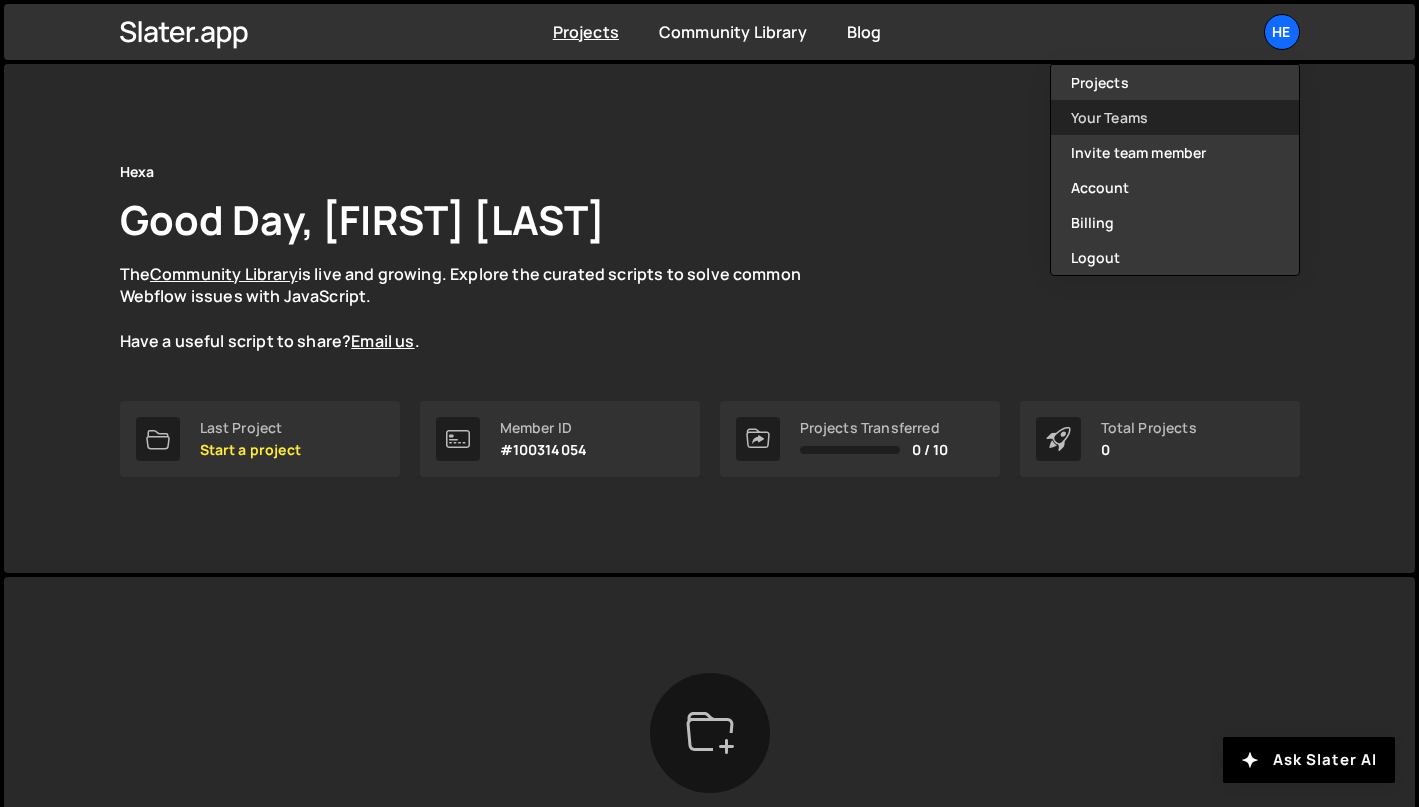 click on "Your Teams" at bounding box center [1175, 117] 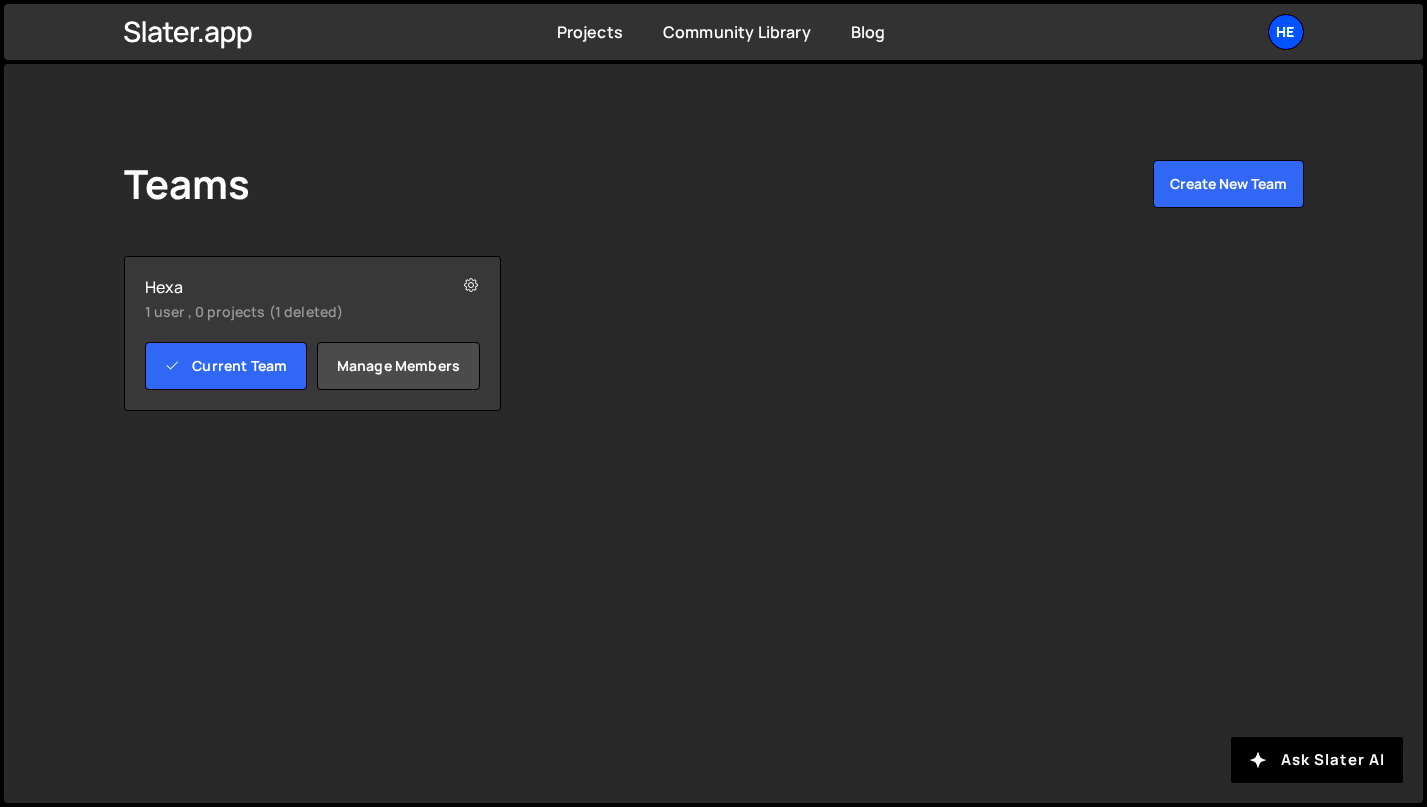scroll, scrollTop: 0, scrollLeft: 0, axis: both 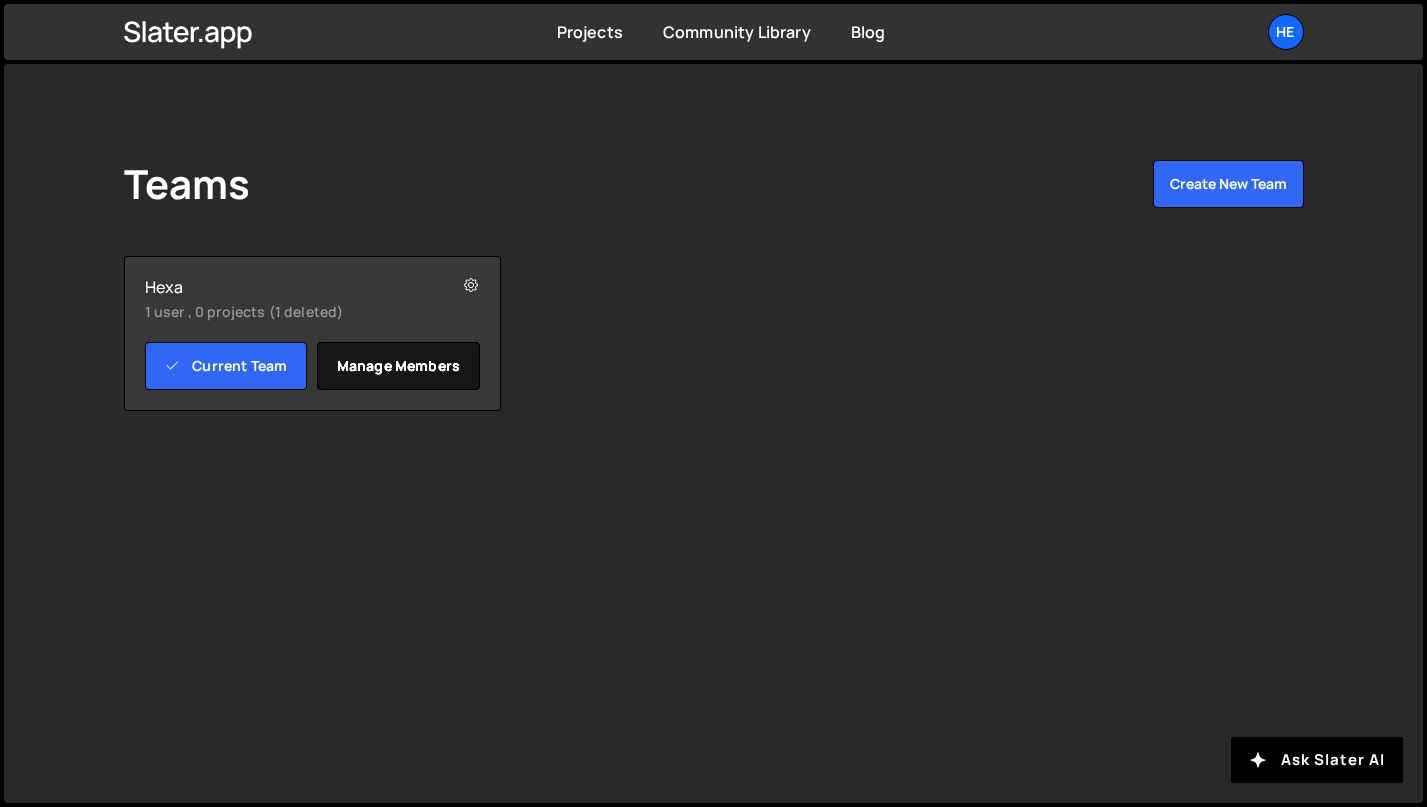 click on "Manage members" at bounding box center (398, 366) 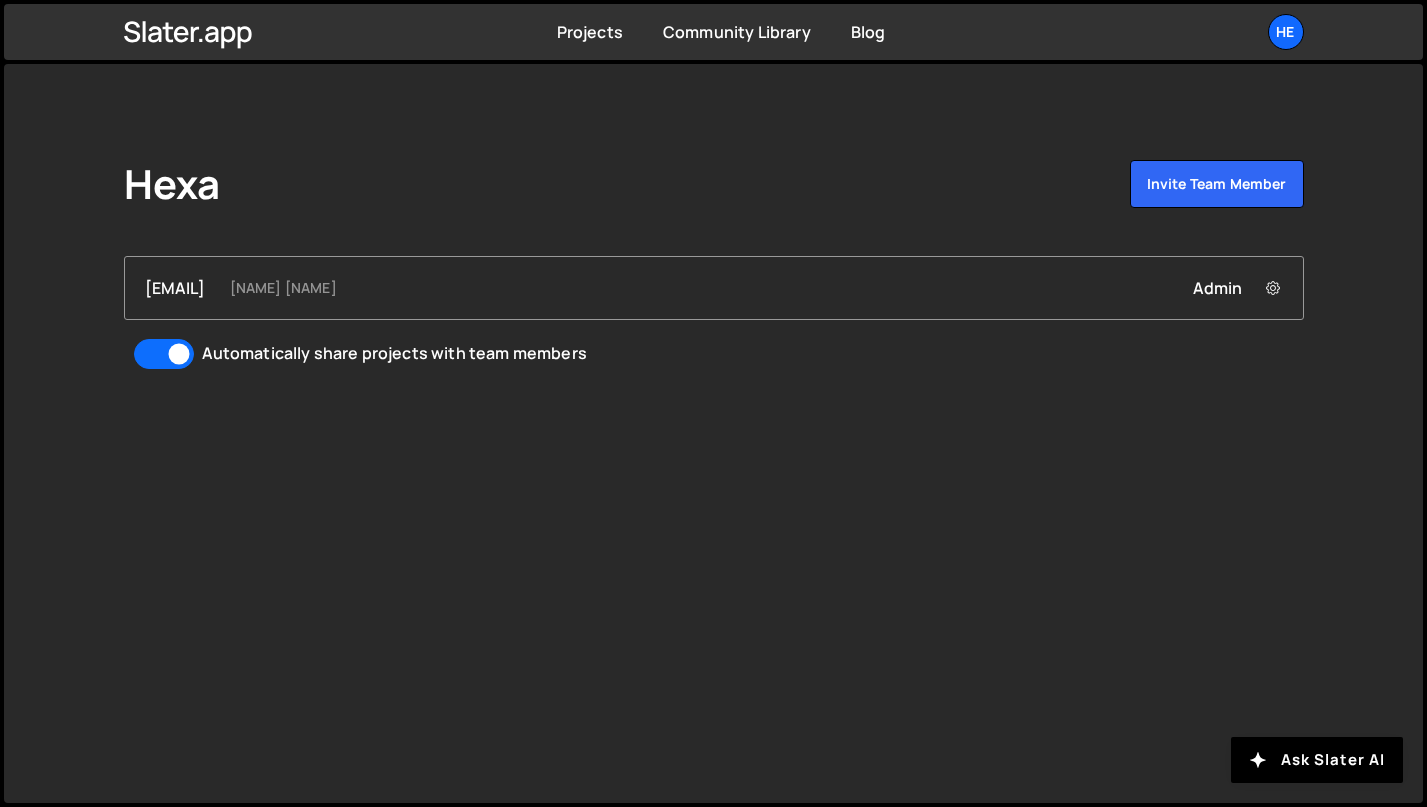 scroll, scrollTop: 0, scrollLeft: 0, axis: both 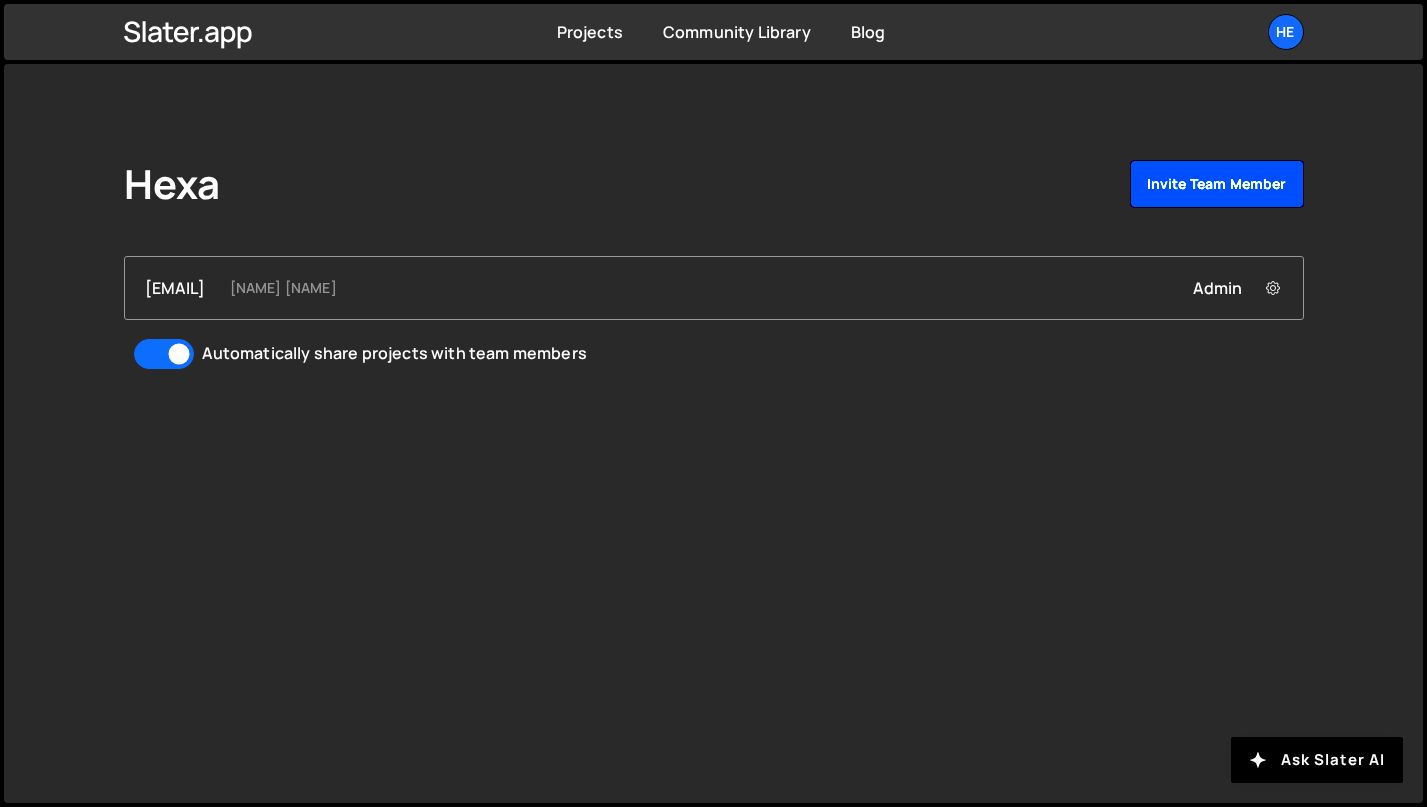 click on "Invite team member" at bounding box center [1217, 184] 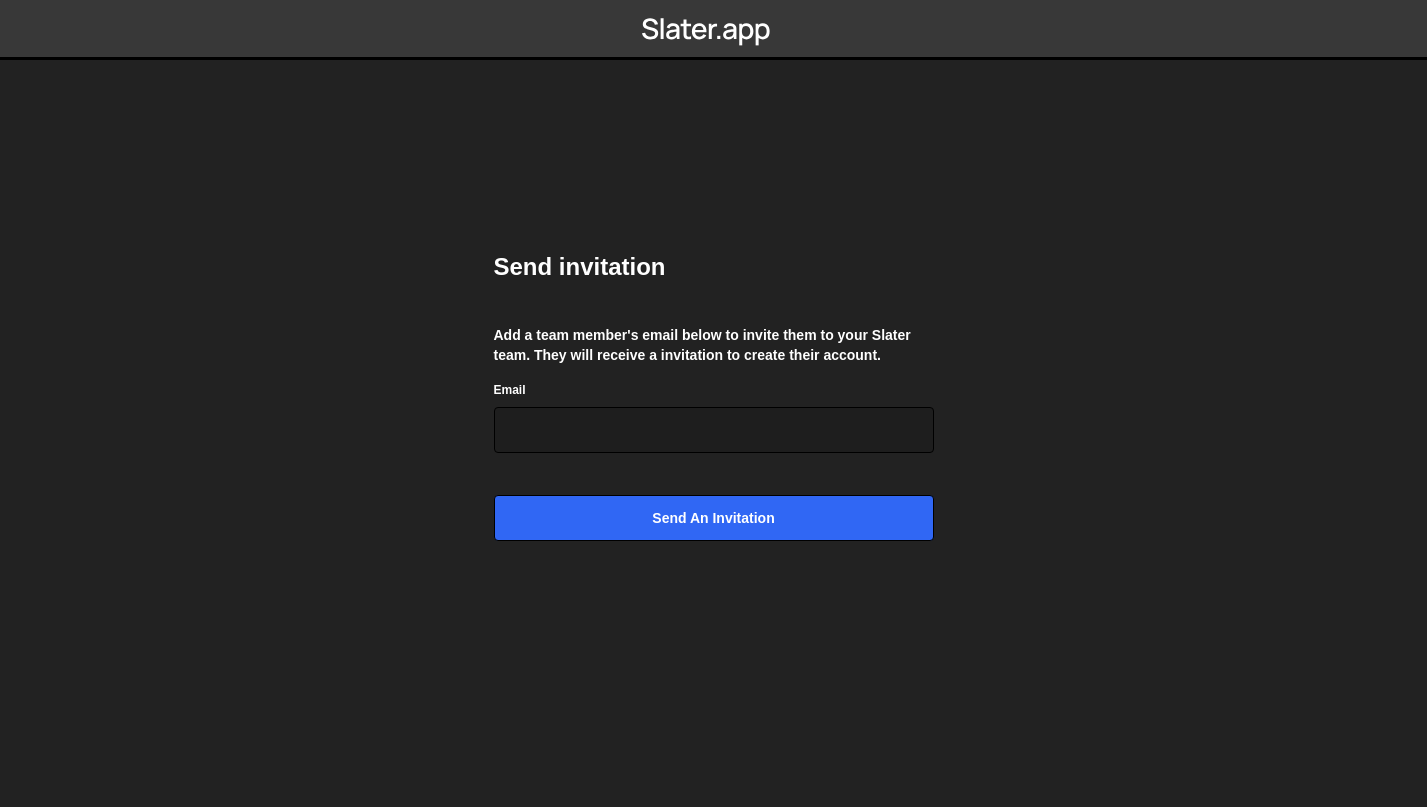 scroll, scrollTop: 0, scrollLeft: 0, axis: both 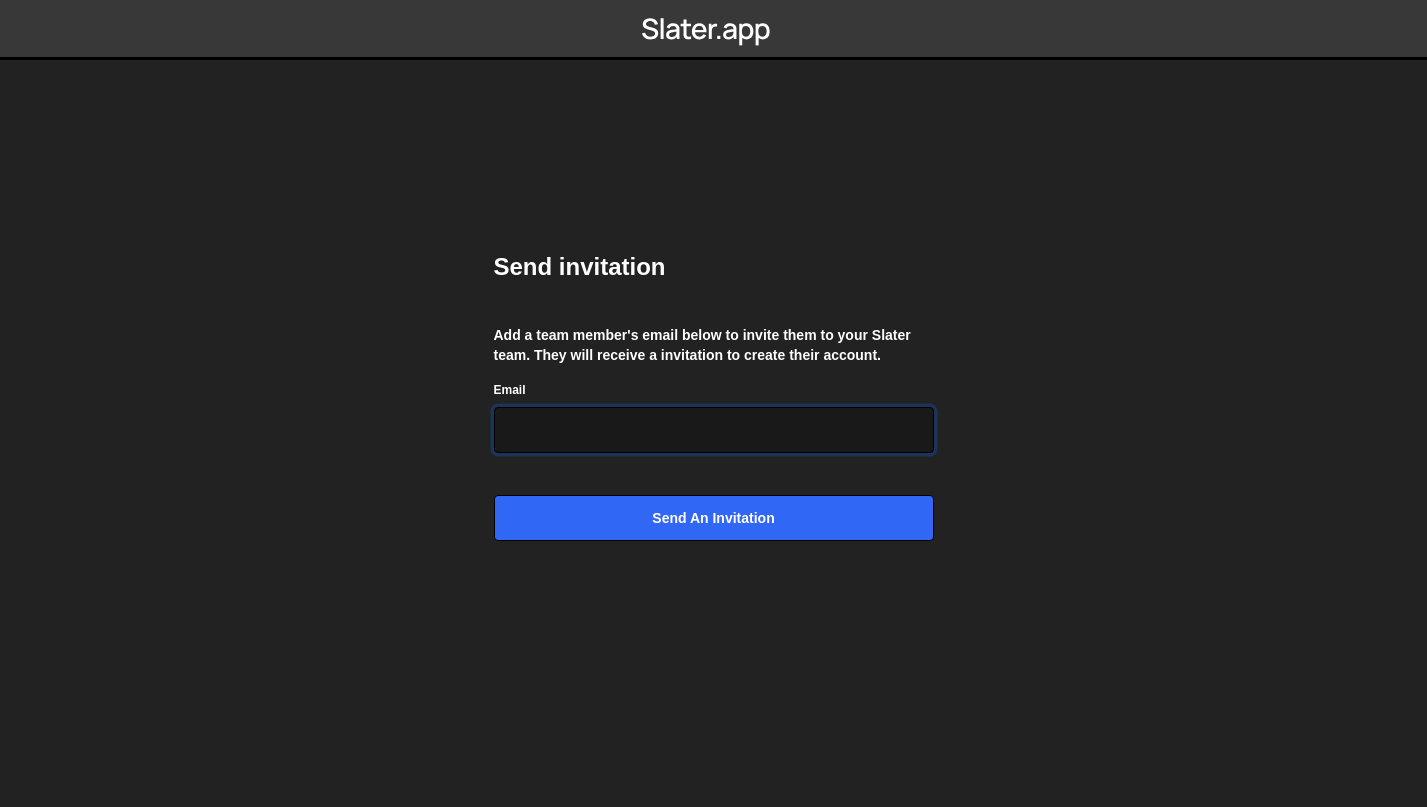 click on "Email" at bounding box center (714, 430) 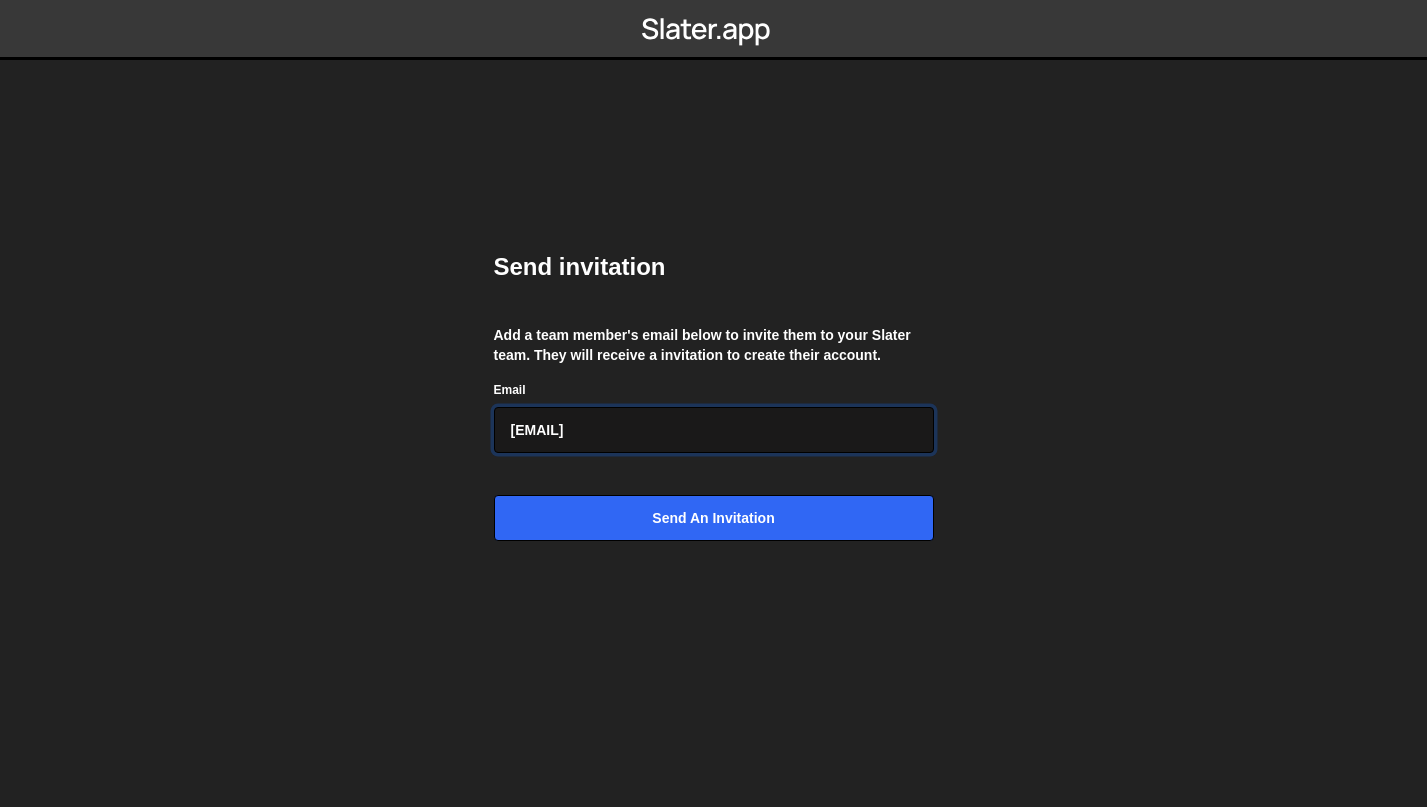 type on "alex.tuysuzian91@gmail.com" 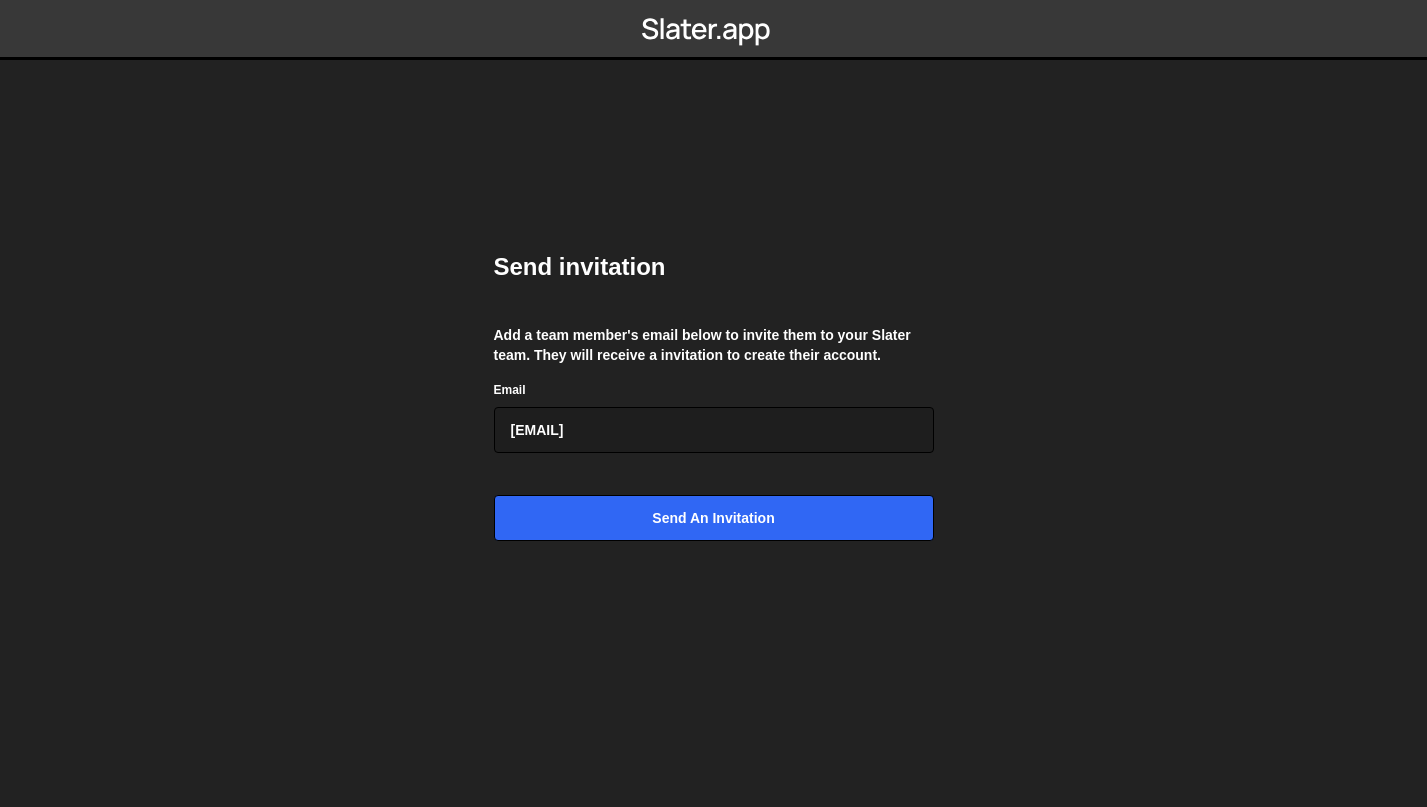 click on "Send invitation
Add a team member's email below to invite them to your Slater team. They will receive a invitation to create their account.
Email
alex.tuysuzian91@gmail.com
Send an invitation" at bounding box center (714, 403) 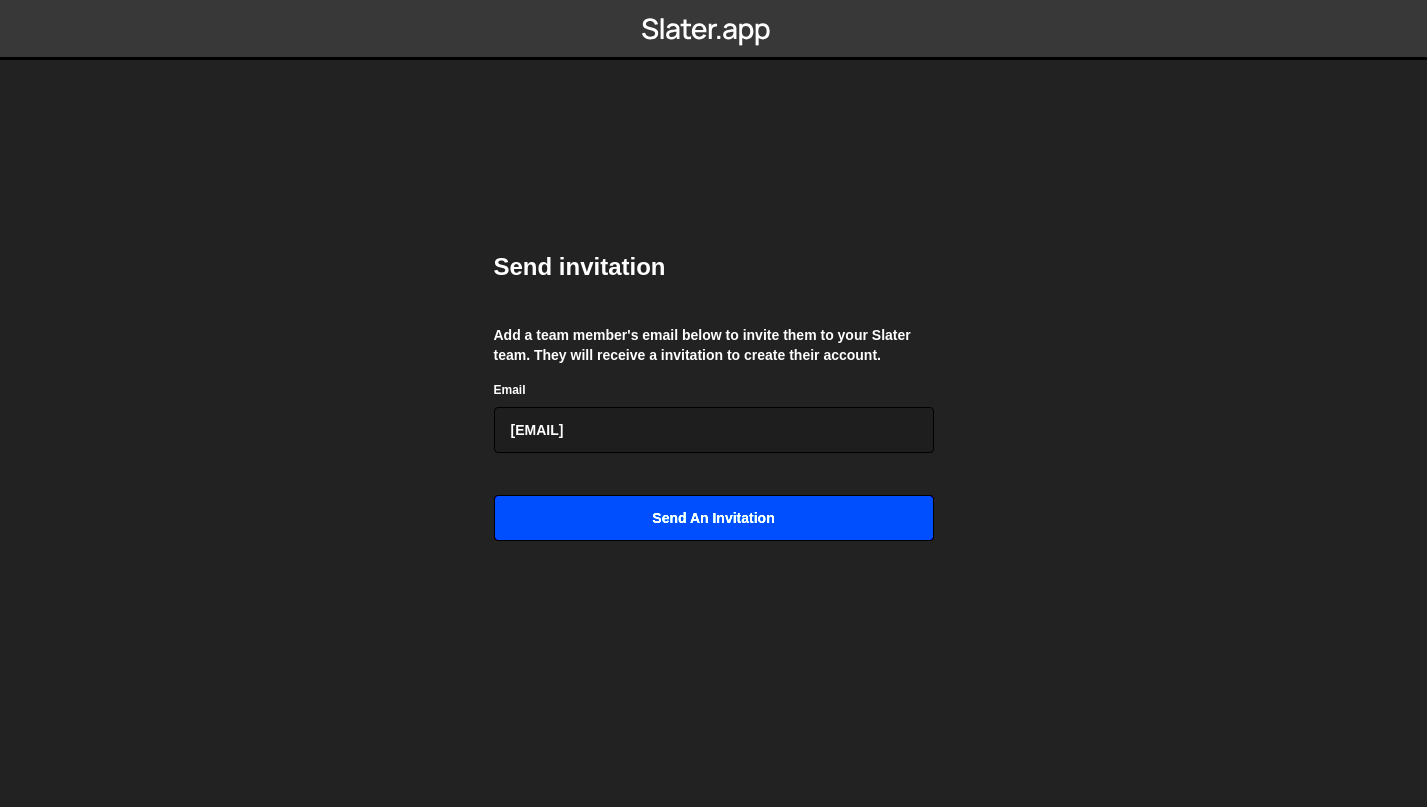 click on "Send an invitation" at bounding box center [714, 518] 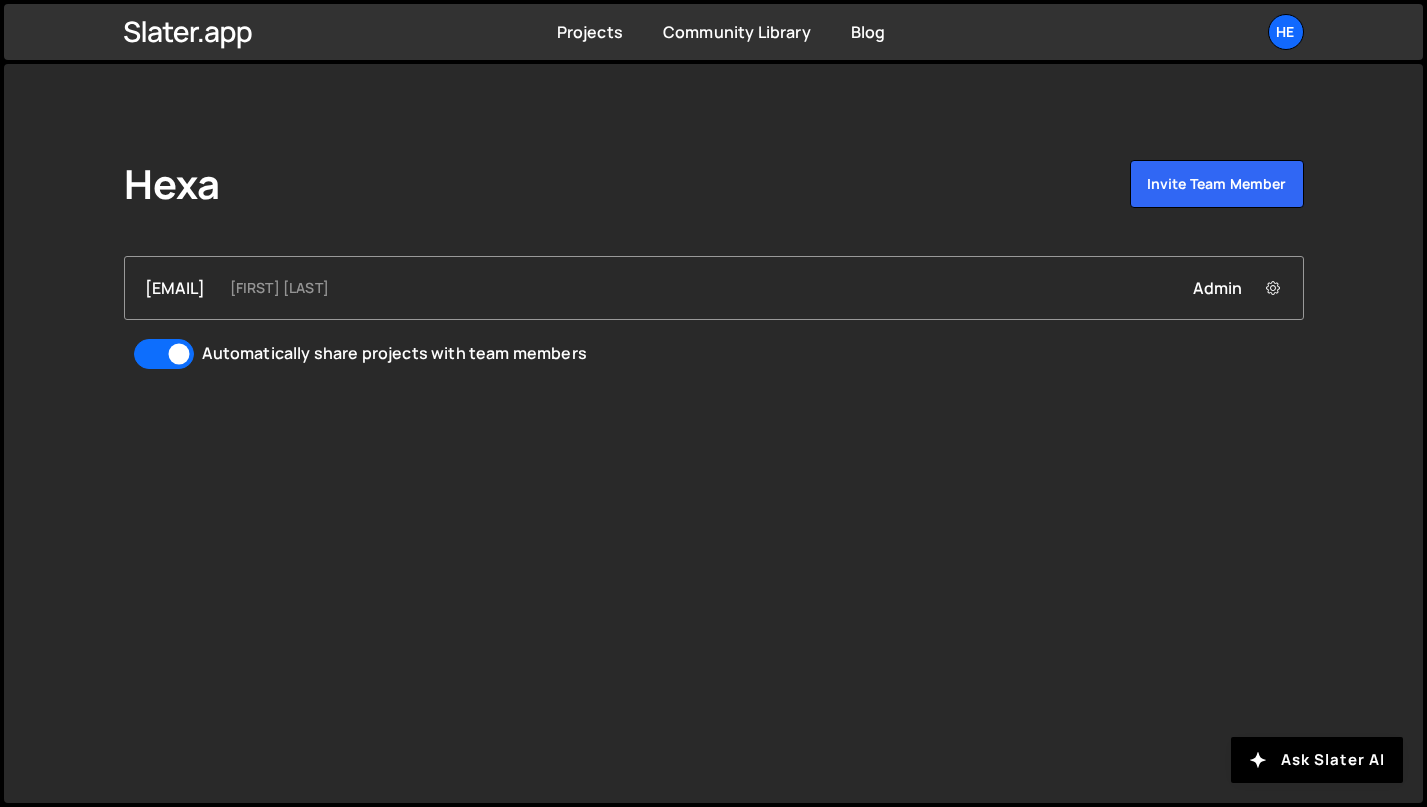 scroll, scrollTop: 0, scrollLeft: 0, axis: both 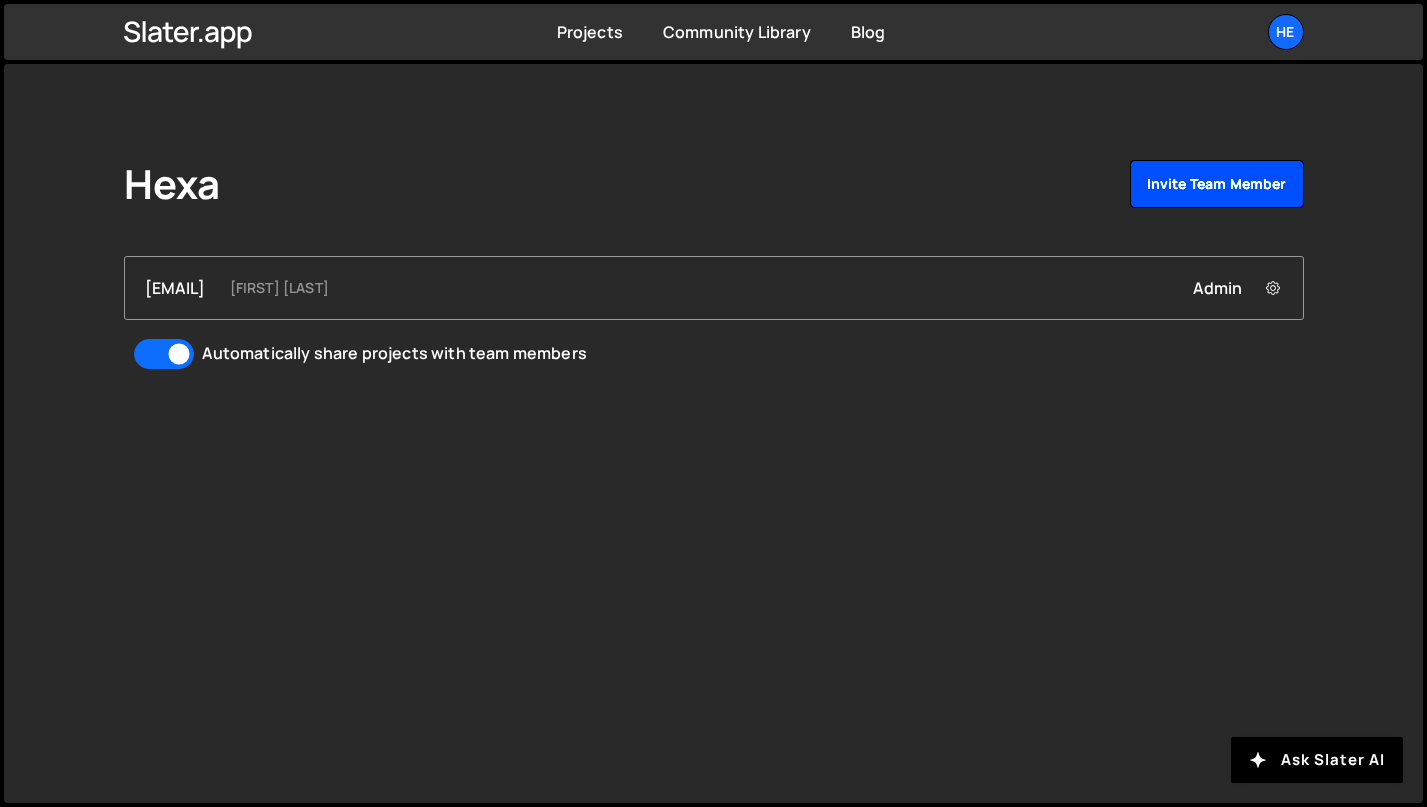 click on "Invite team member" at bounding box center (1217, 184) 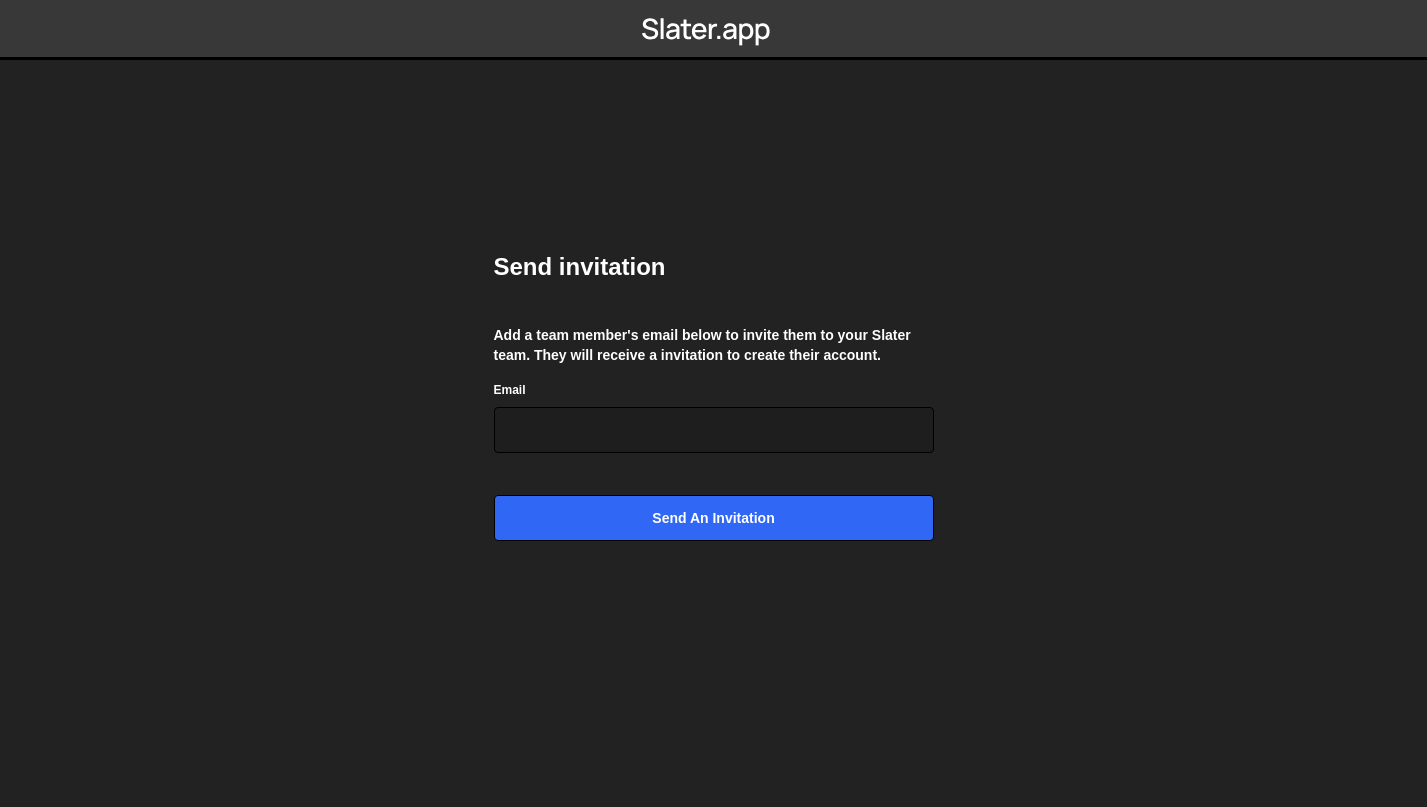 scroll, scrollTop: 0, scrollLeft: 0, axis: both 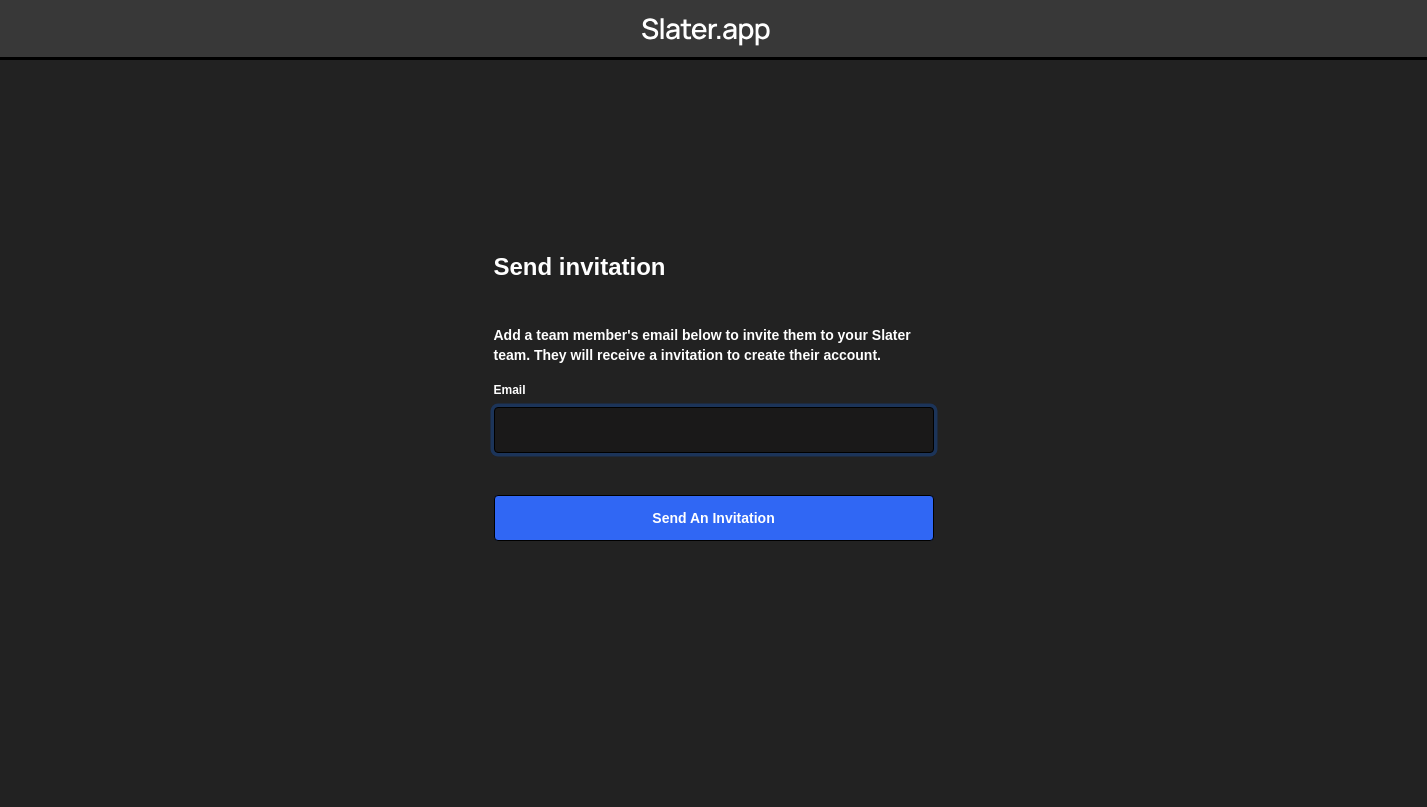 click on "Email" at bounding box center [714, 430] 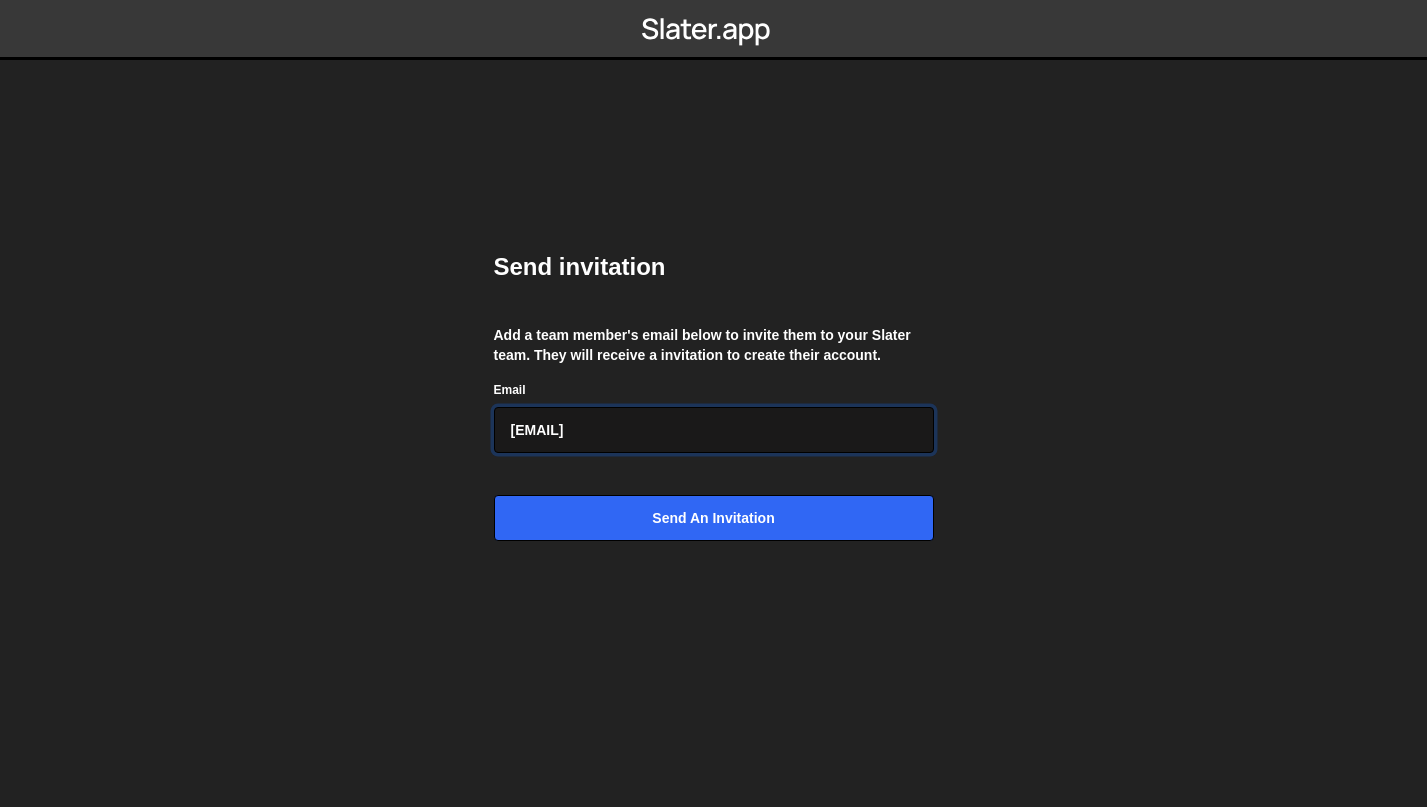 type on "[EMAIL]" 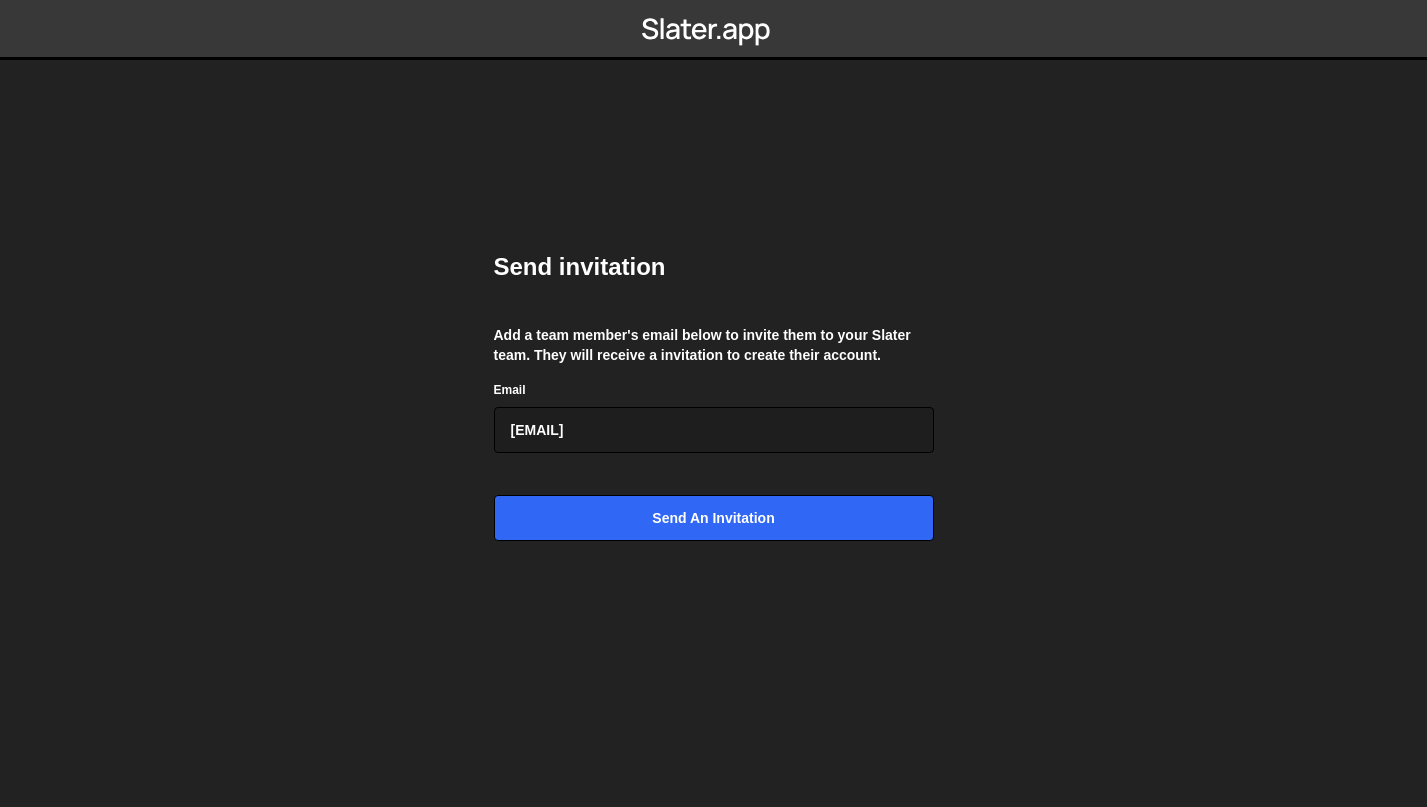 click on "Send invitation
Add a team member's email below to invite them to your Slater team. They will receive a invitation to create their account.
Email
[EMAIL]
Send an invitation" at bounding box center (714, 403) 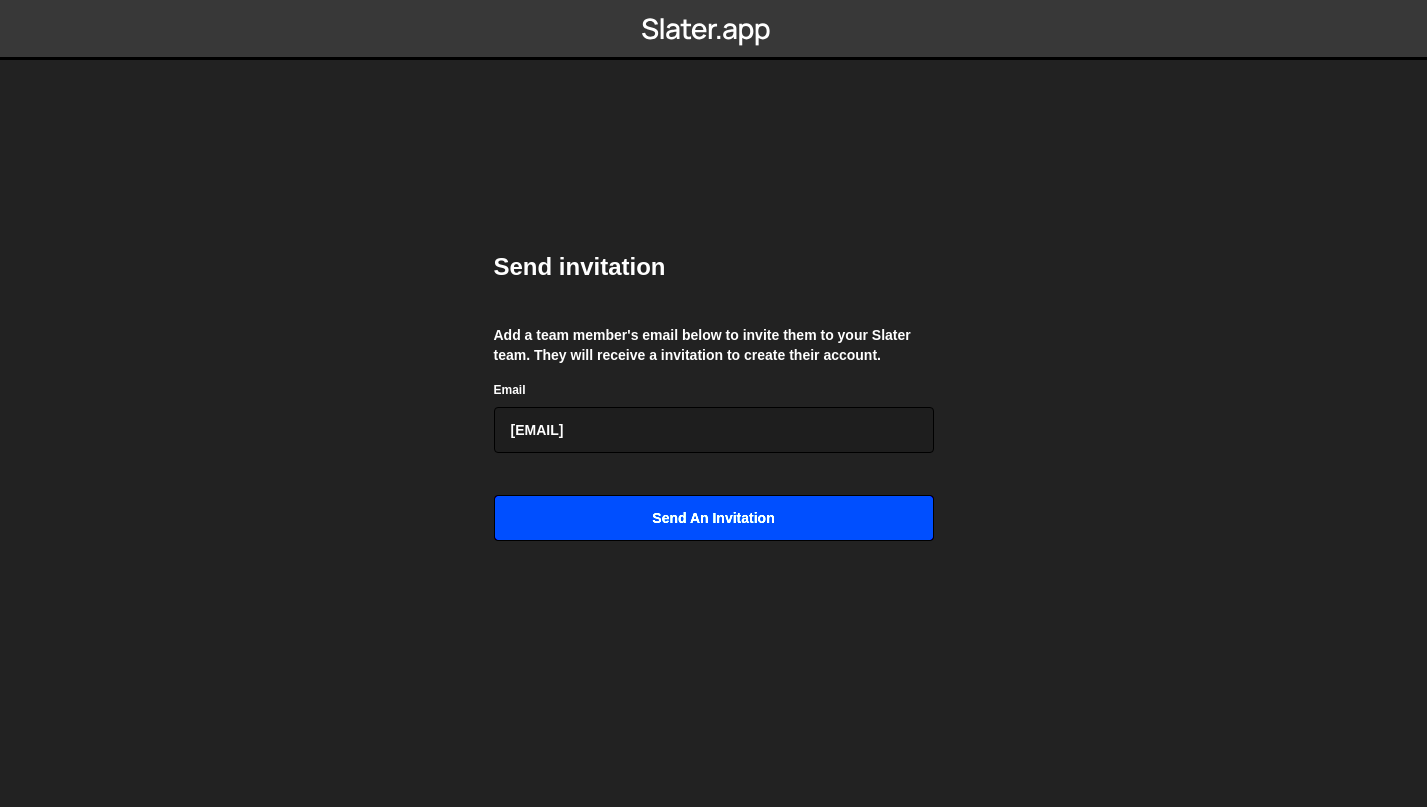 click on "Send an invitation" at bounding box center [714, 518] 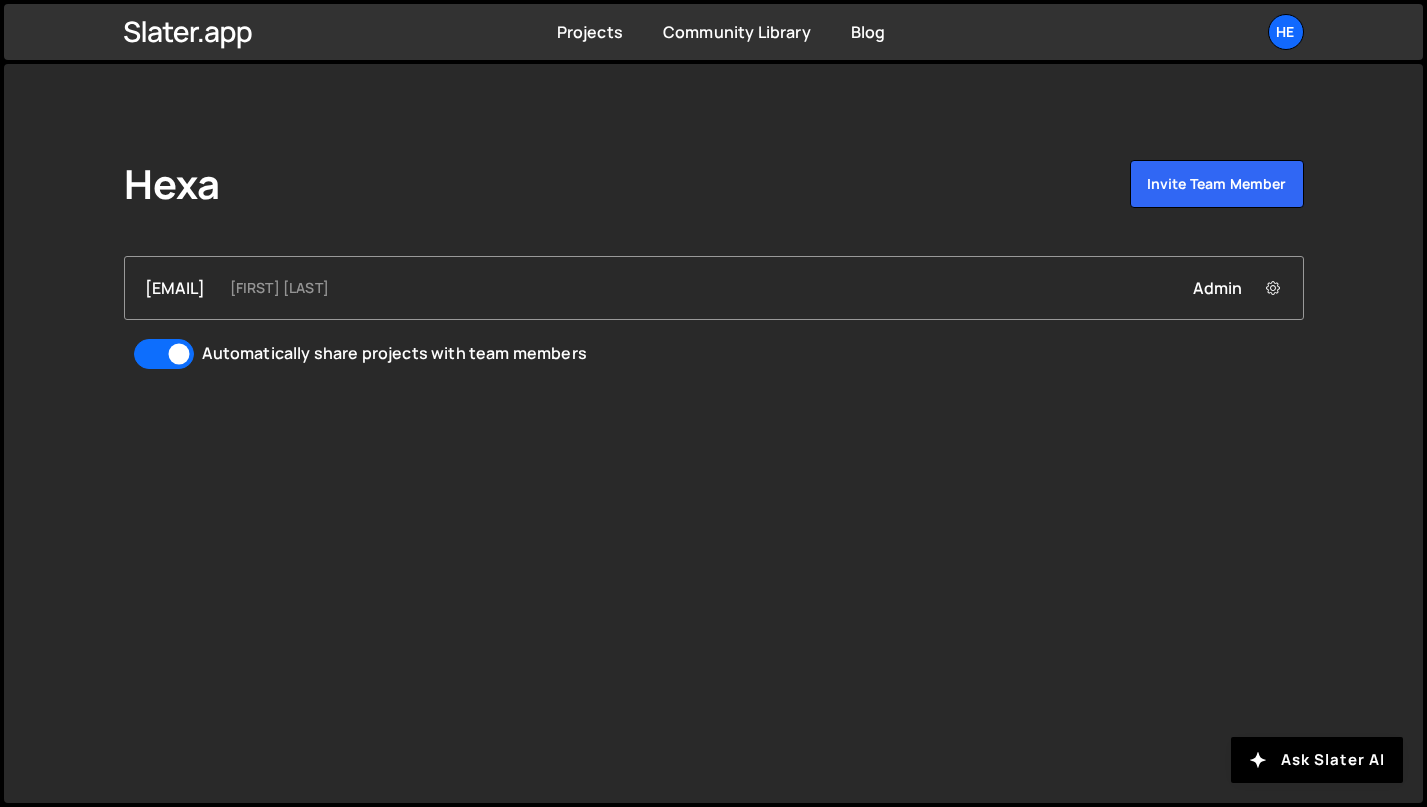 scroll, scrollTop: 0, scrollLeft: 0, axis: both 